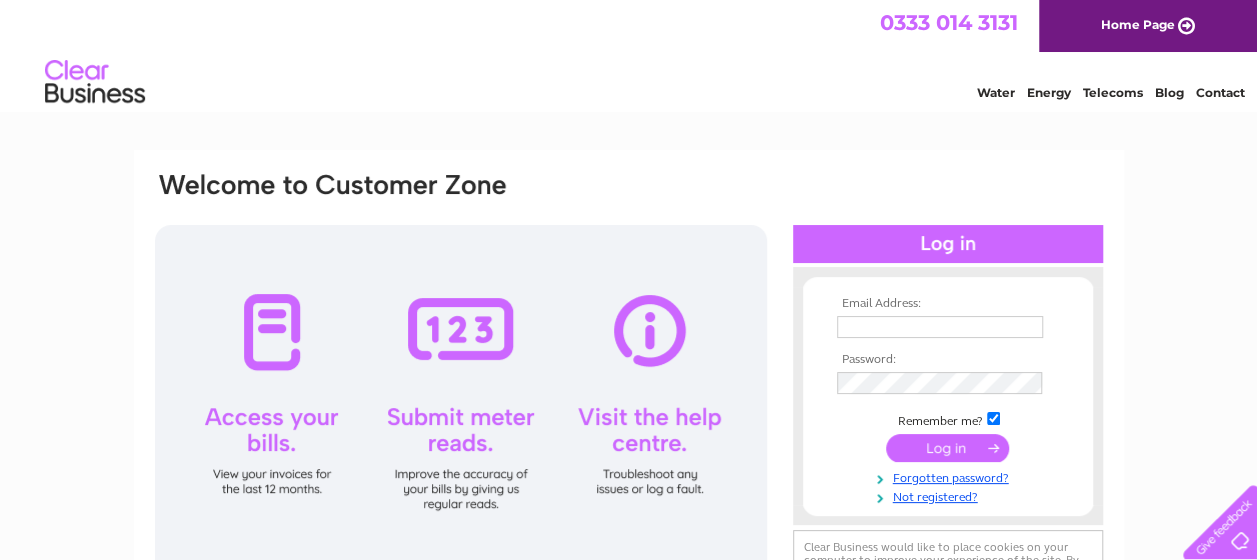 scroll, scrollTop: 0, scrollLeft: 0, axis: both 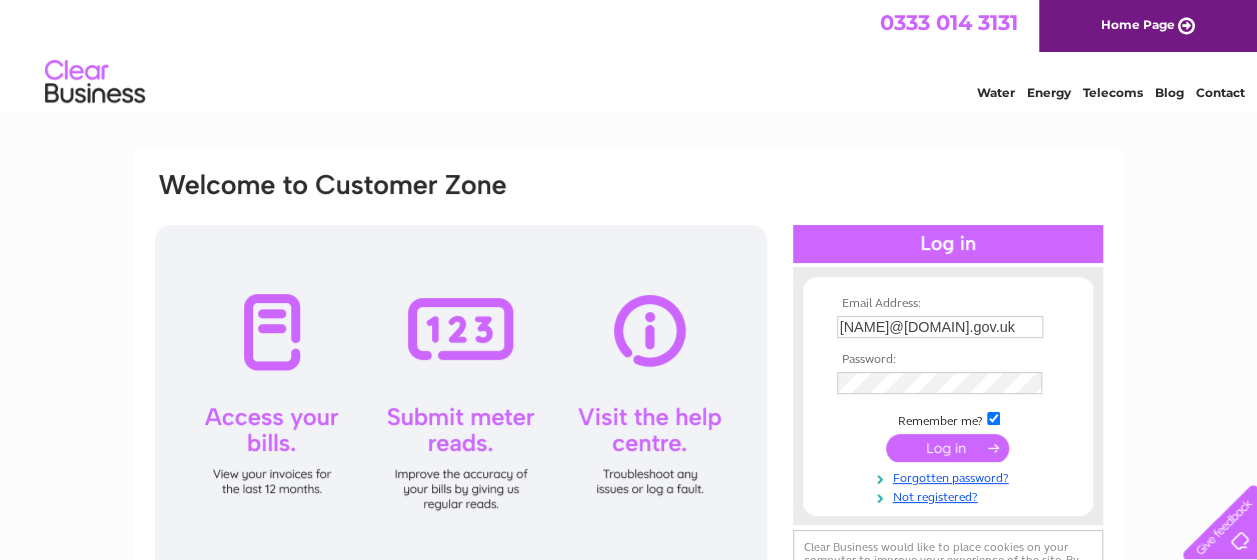 click at bounding box center [947, 448] 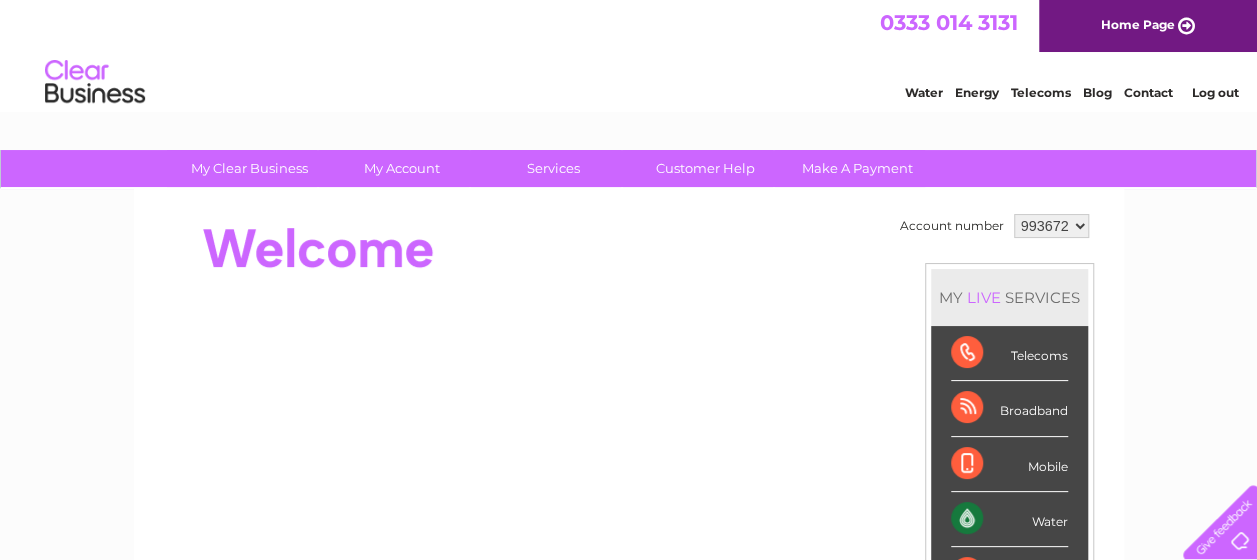 scroll, scrollTop: 0, scrollLeft: 0, axis: both 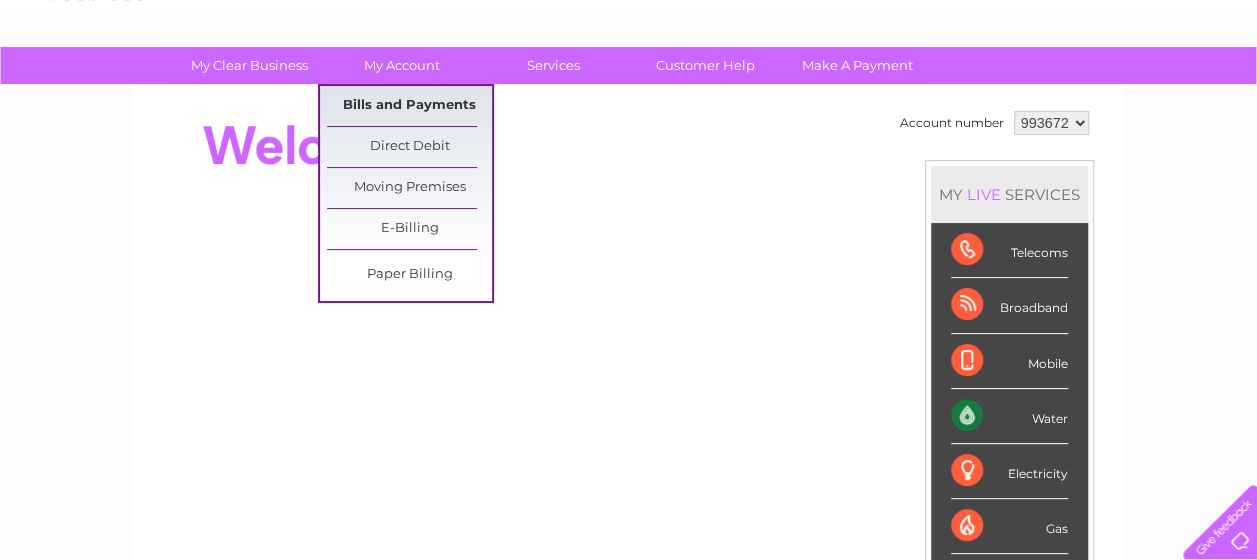 click on "Bills and Payments" at bounding box center (409, 106) 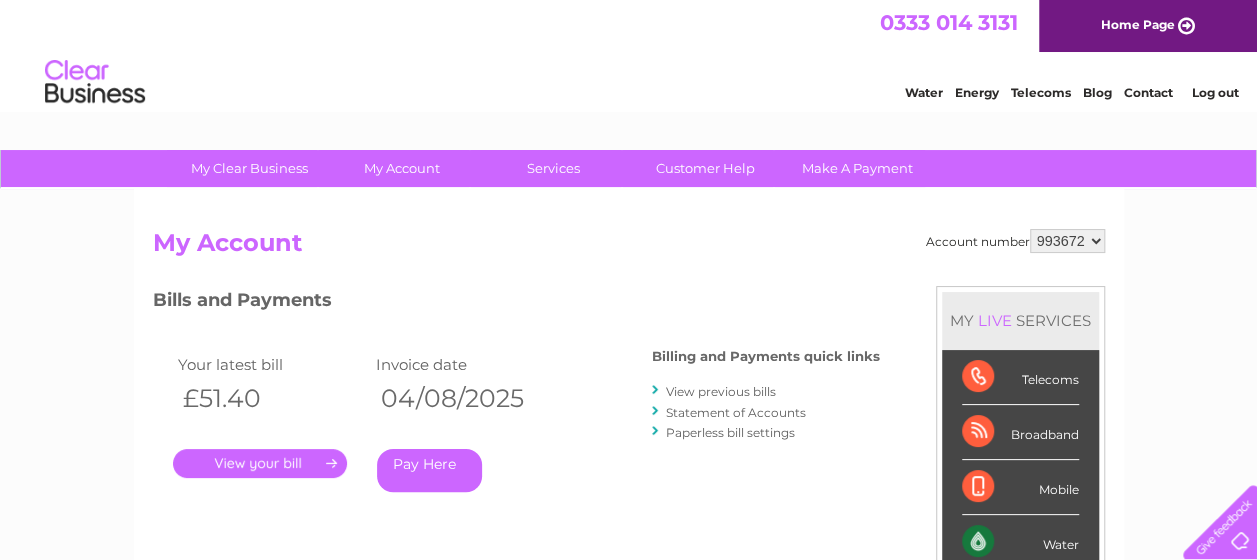 scroll, scrollTop: 0, scrollLeft: 0, axis: both 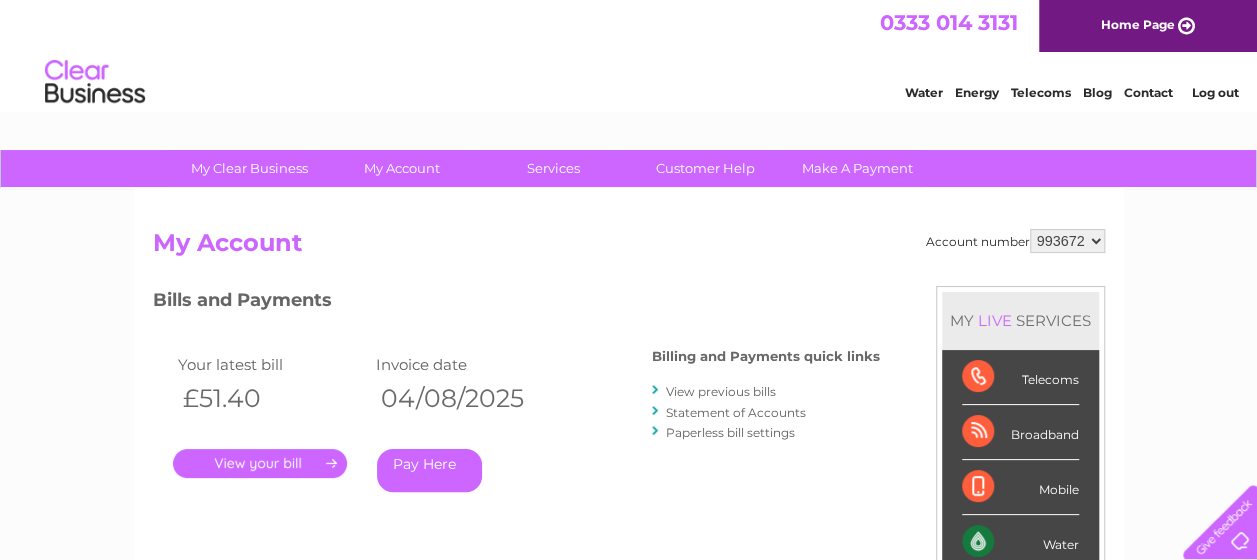 click on "Pay Here" at bounding box center (429, 470) 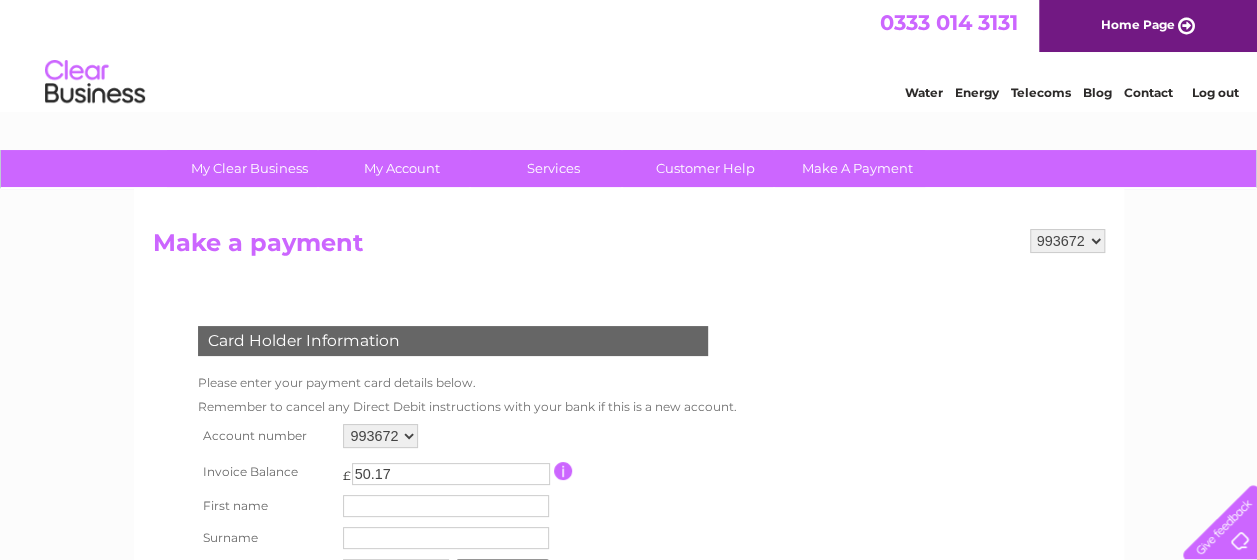 scroll, scrollTop: 0, scrollLeft: 0, axis: both 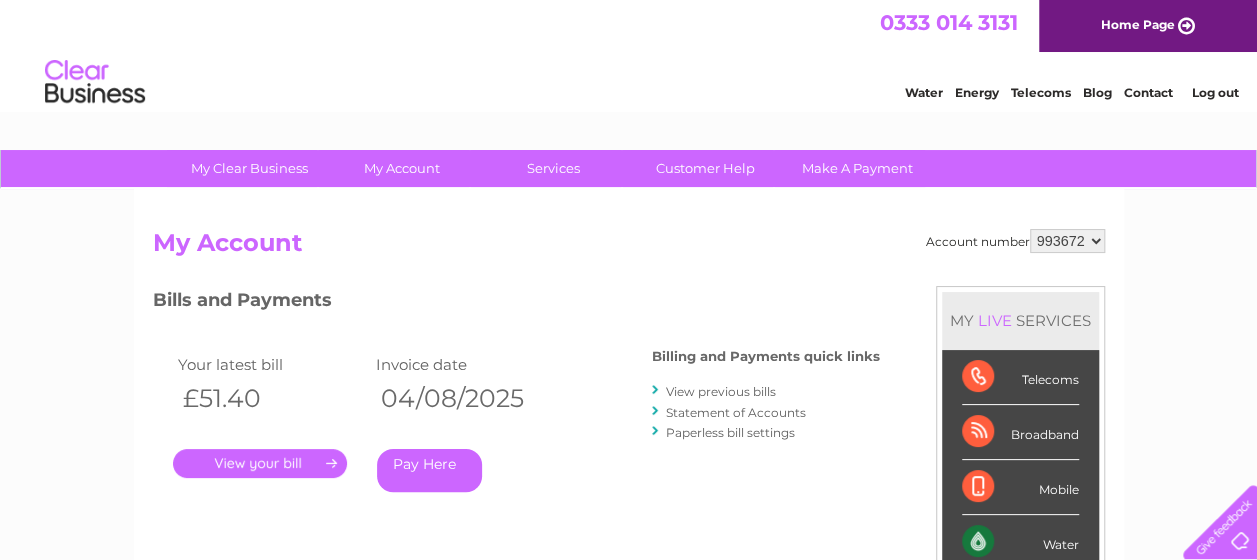 click on "Pay Here" at bounding box center [429, 470] 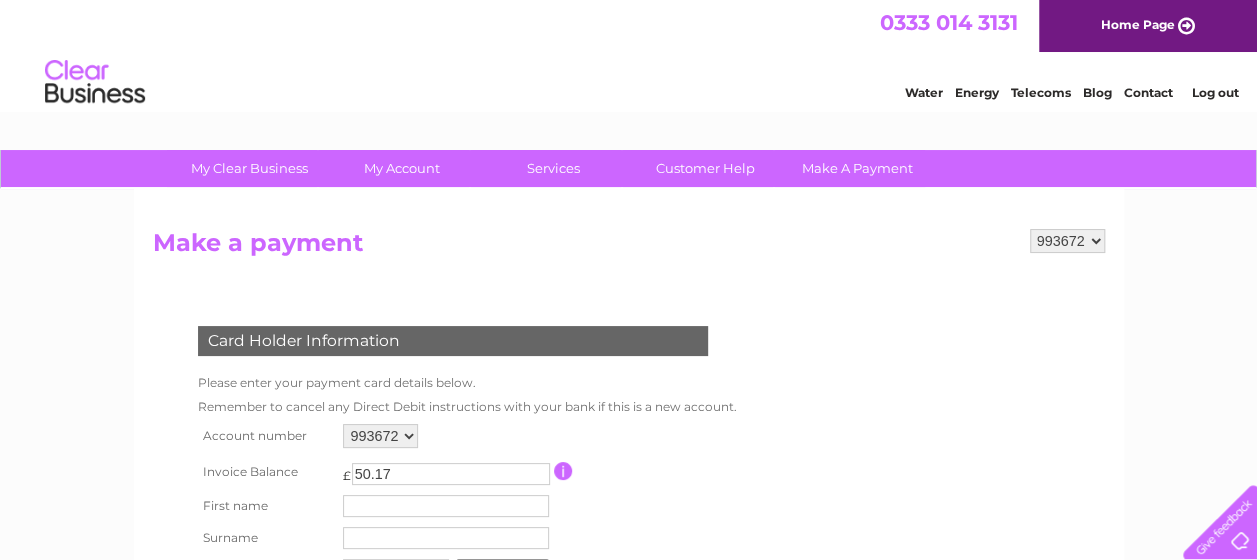 scroll, scrollTop: 0, scrollLeft: 0, axis: both 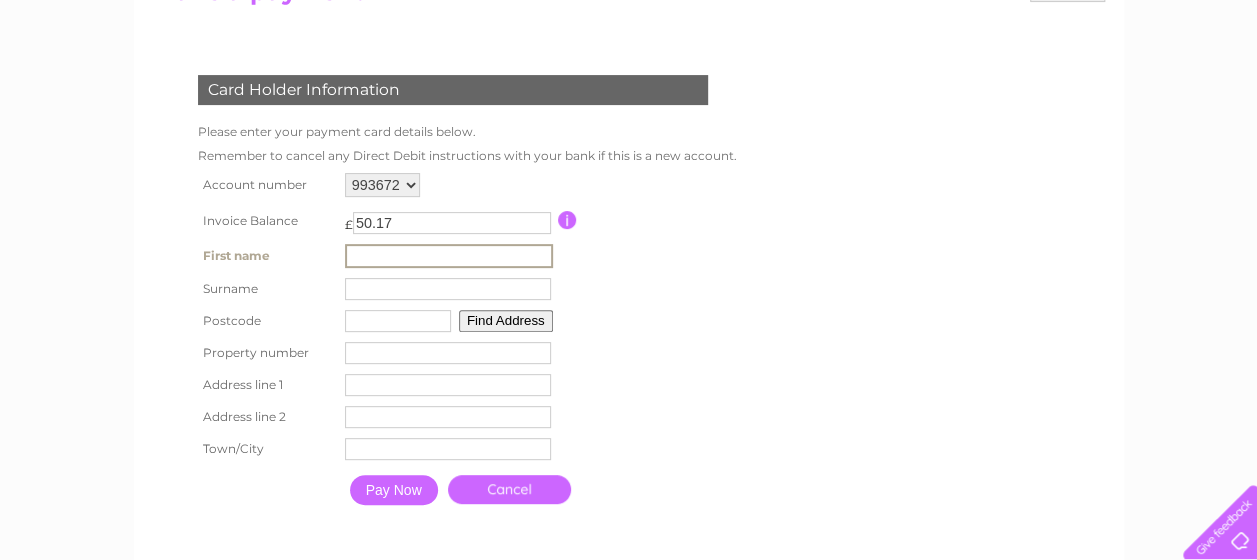 click at bounding box center (449, 256) 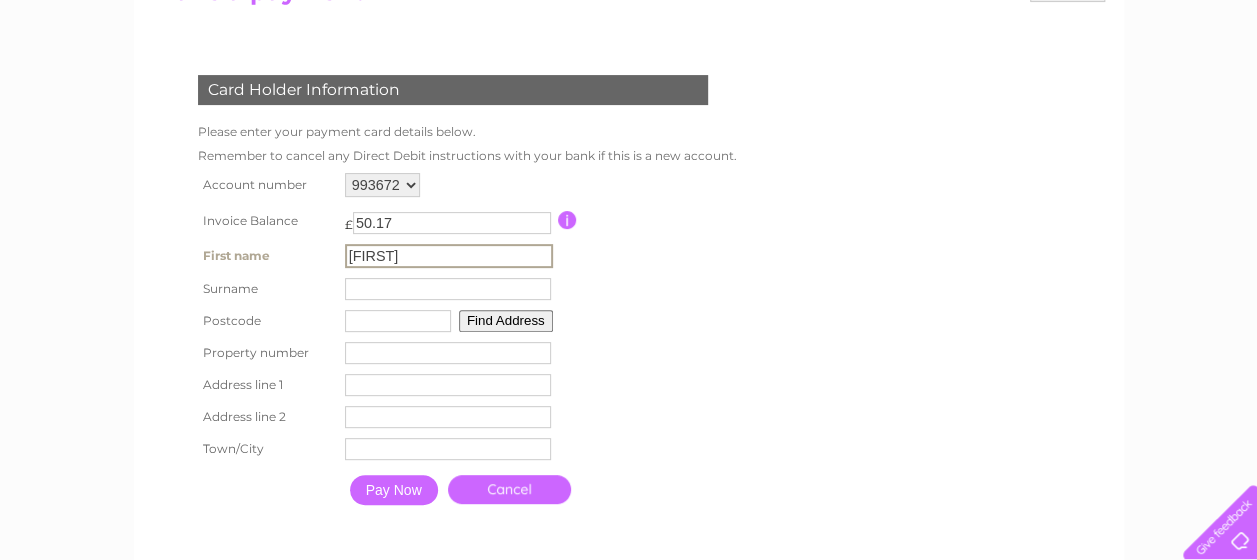 type on "McKechnie" 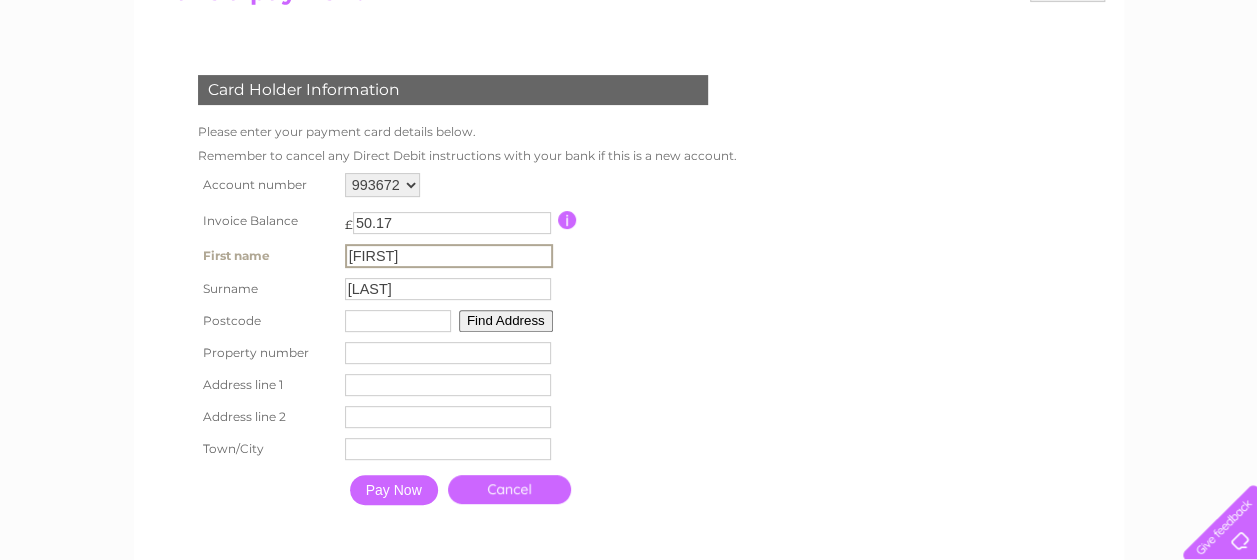 type on "G82 5DS" 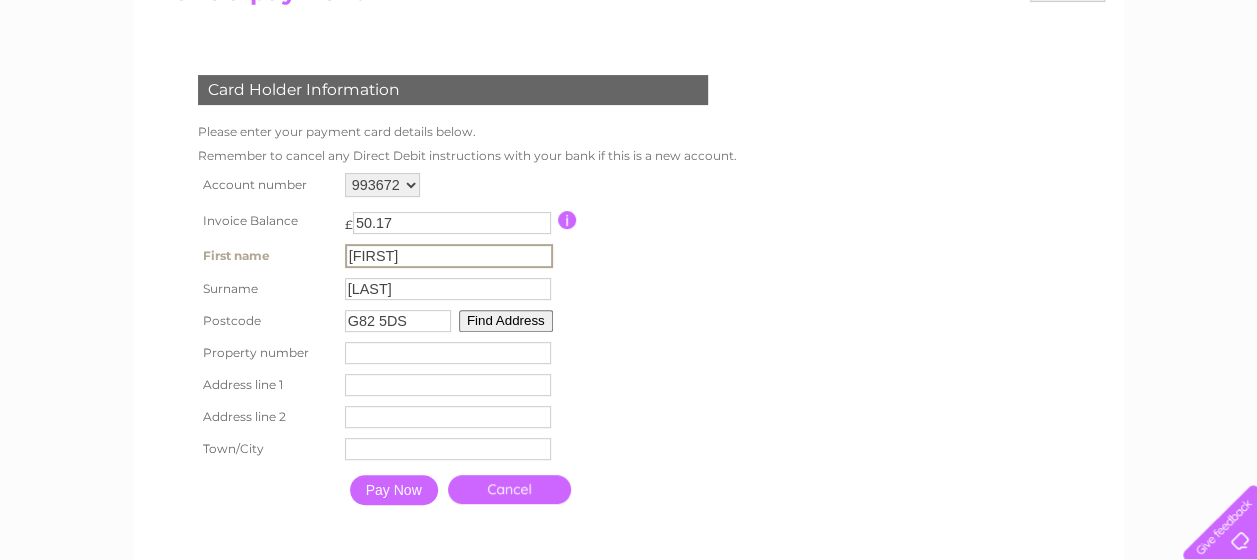 type on "16 Church Street" 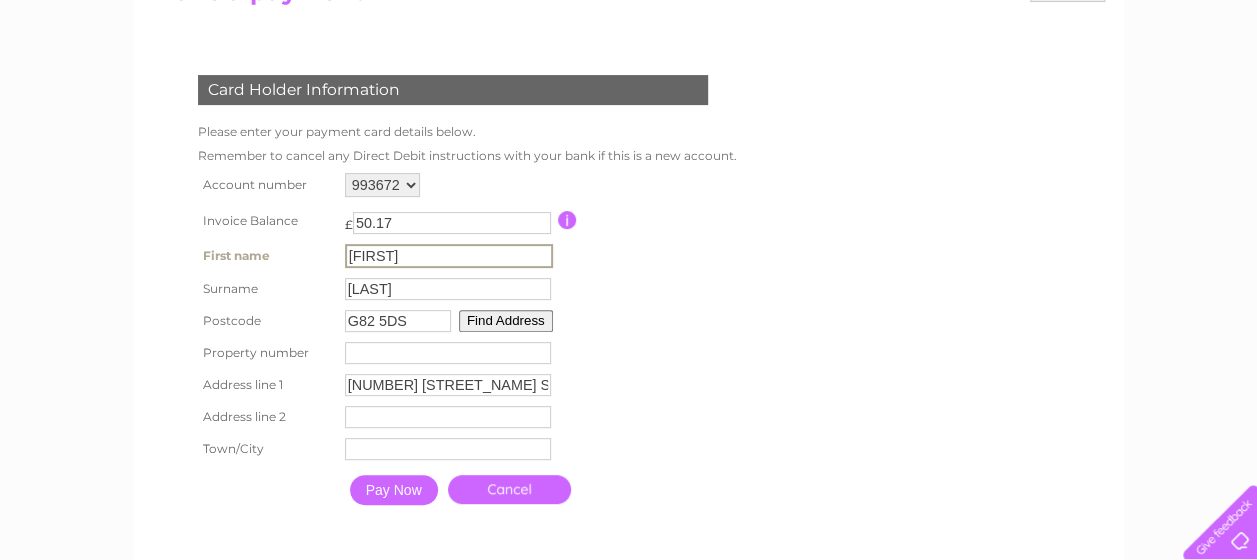 type on "Dumbarton" 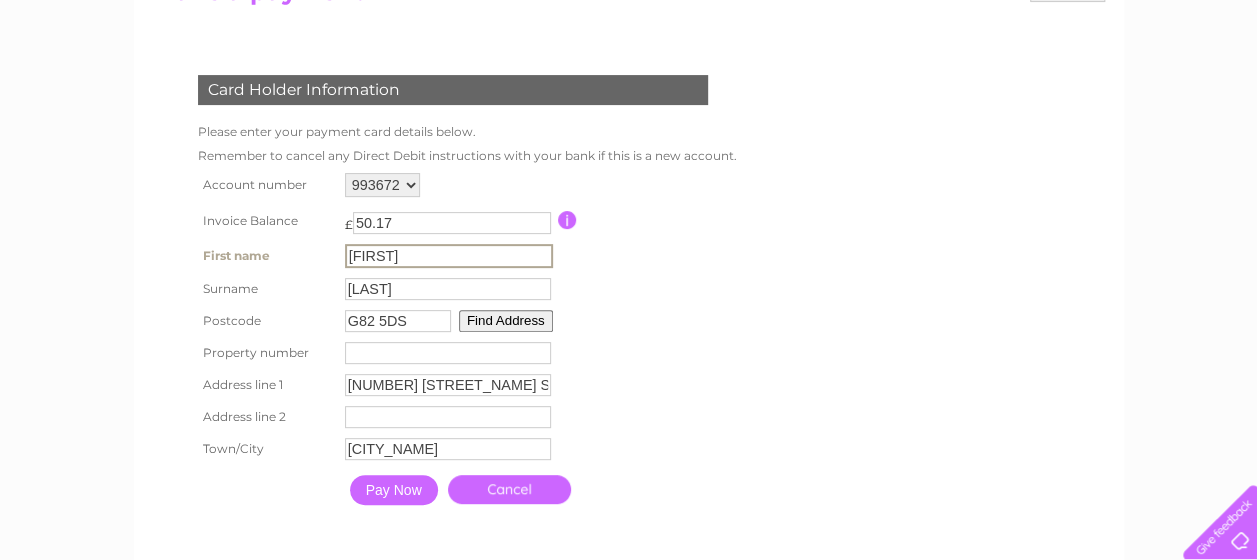 click at bounding box center (448, 353) 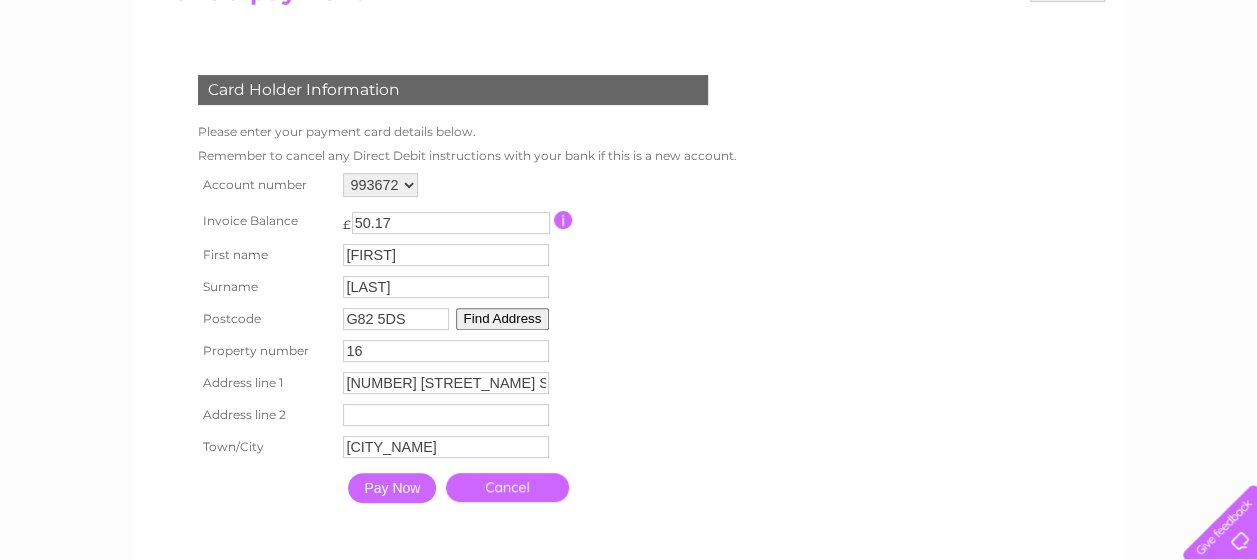 type on "16" 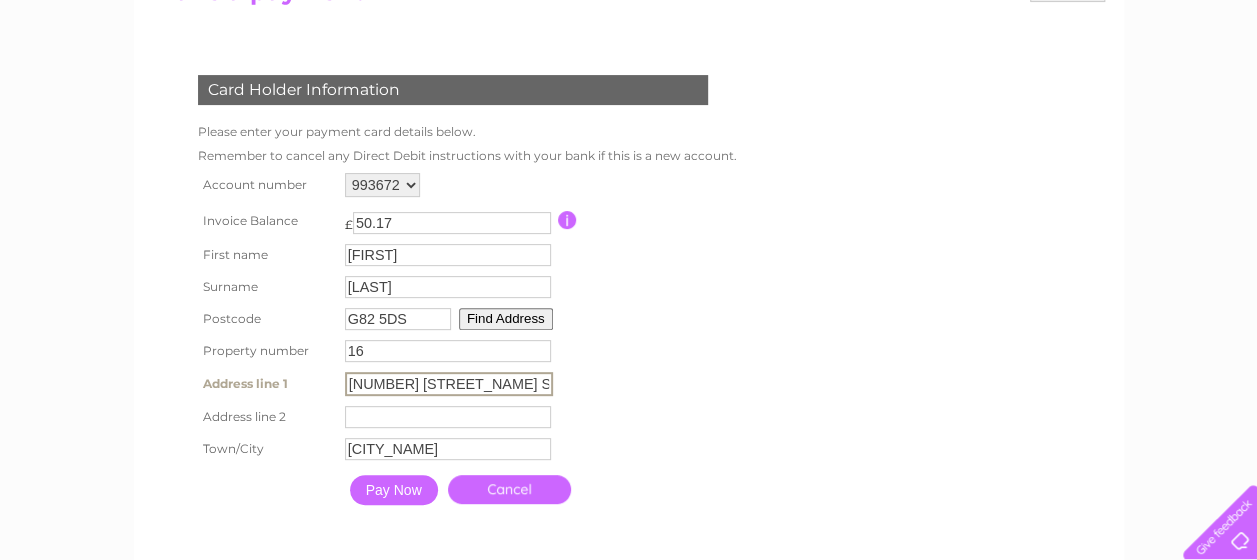 click on "16 Church Street" at bounding box center [449, 384] 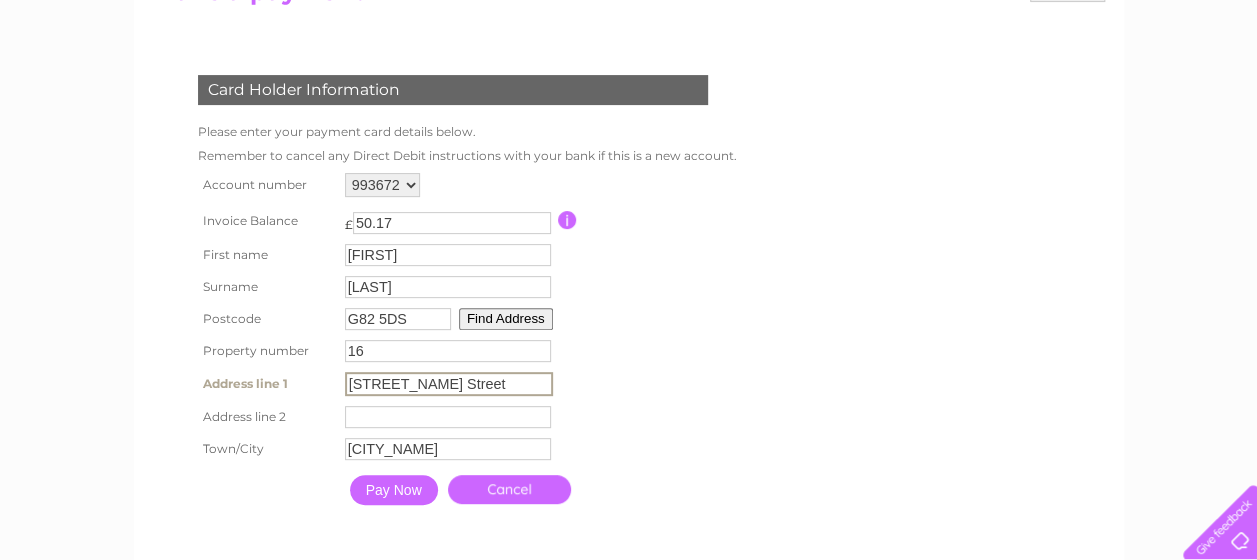 type on "Church Street" 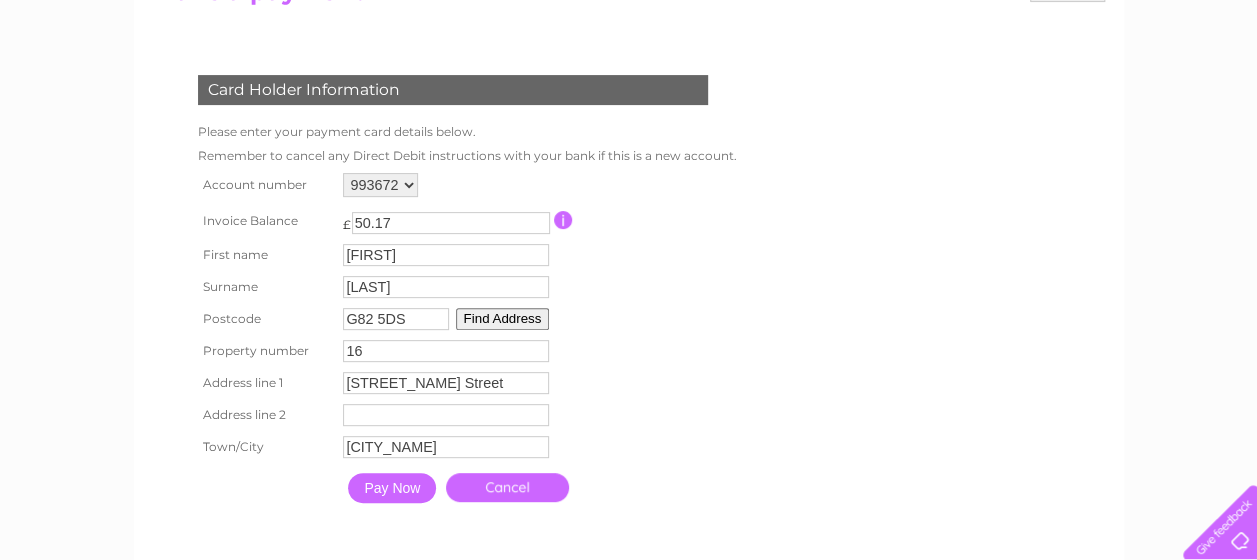 click on "Pay Now" at bounding box center [392, 488] 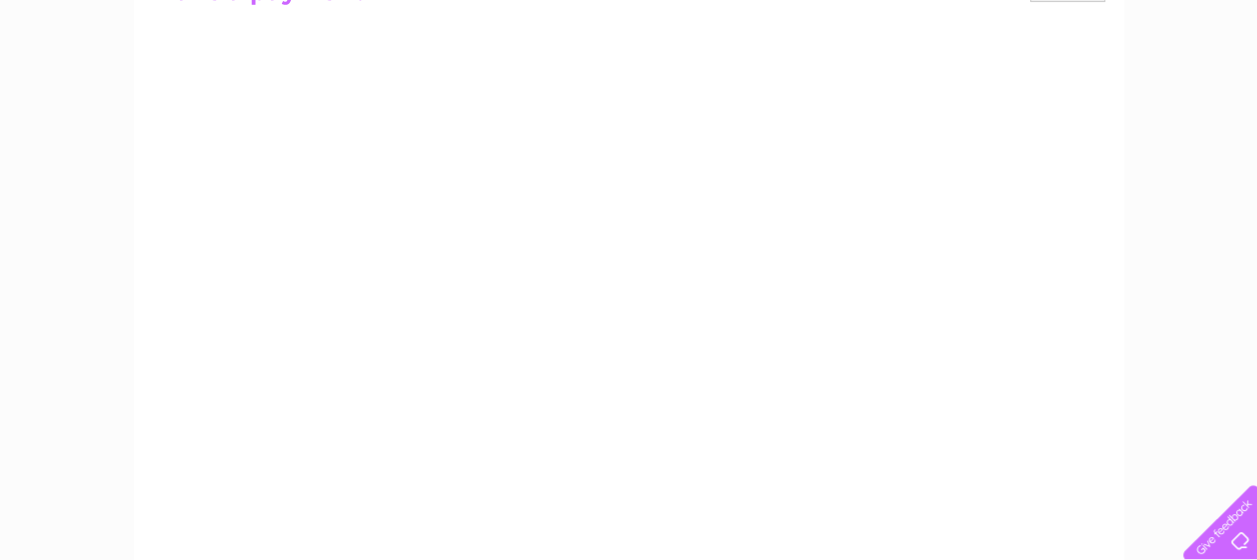 scroll, scrollTop: 354, scrollLeft: 0, axis: vertical 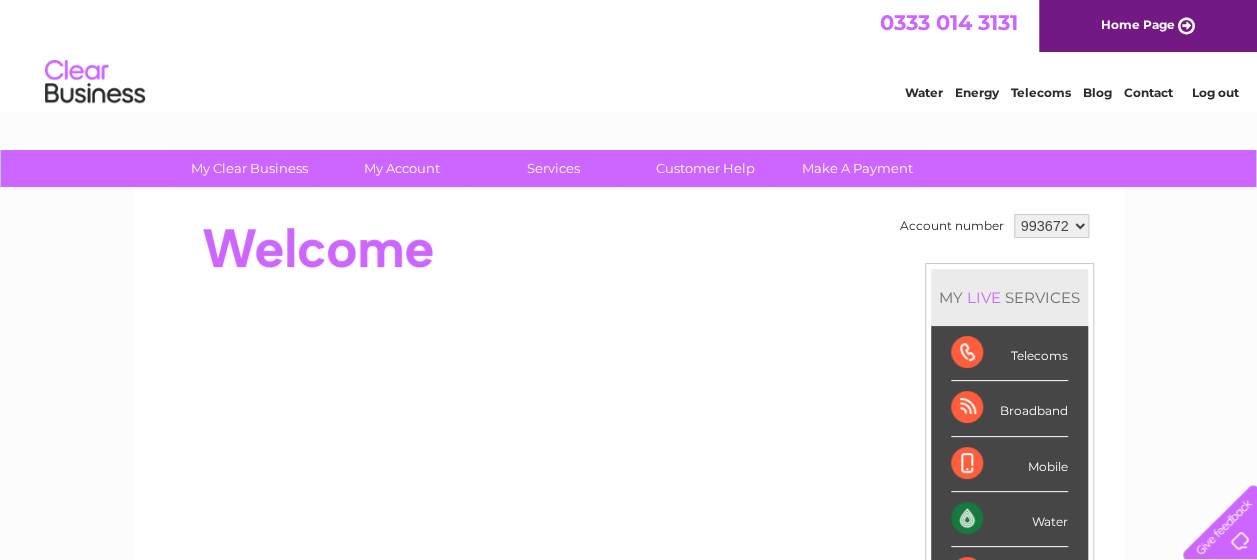click on "Log out" at bounding box center (1215, 92) 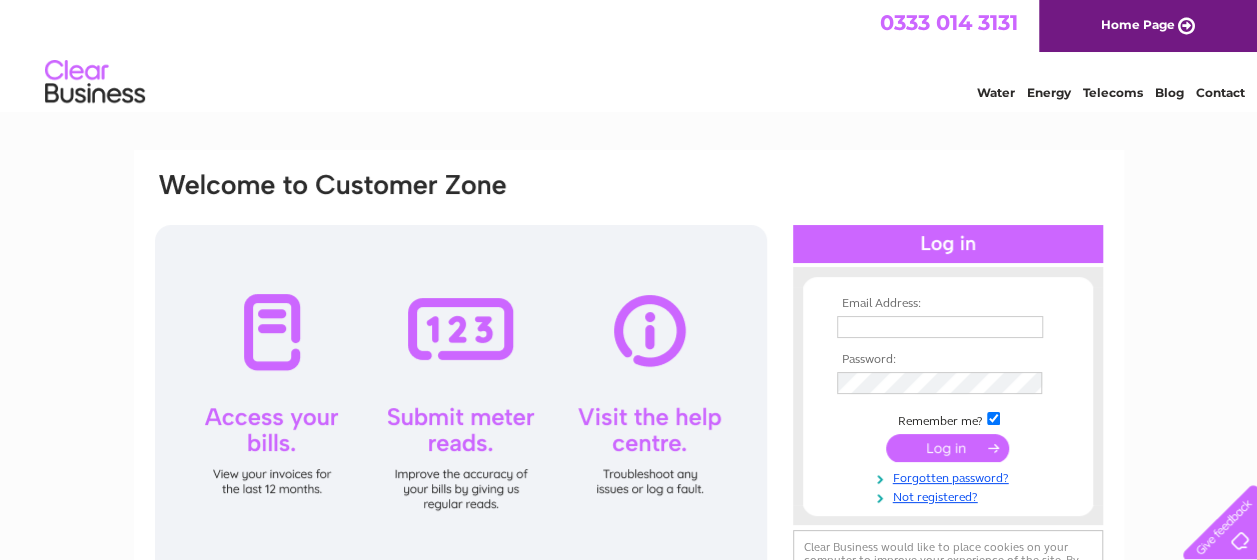 scroll, scrollTop: 0, scrollLeft: 0, axis: both 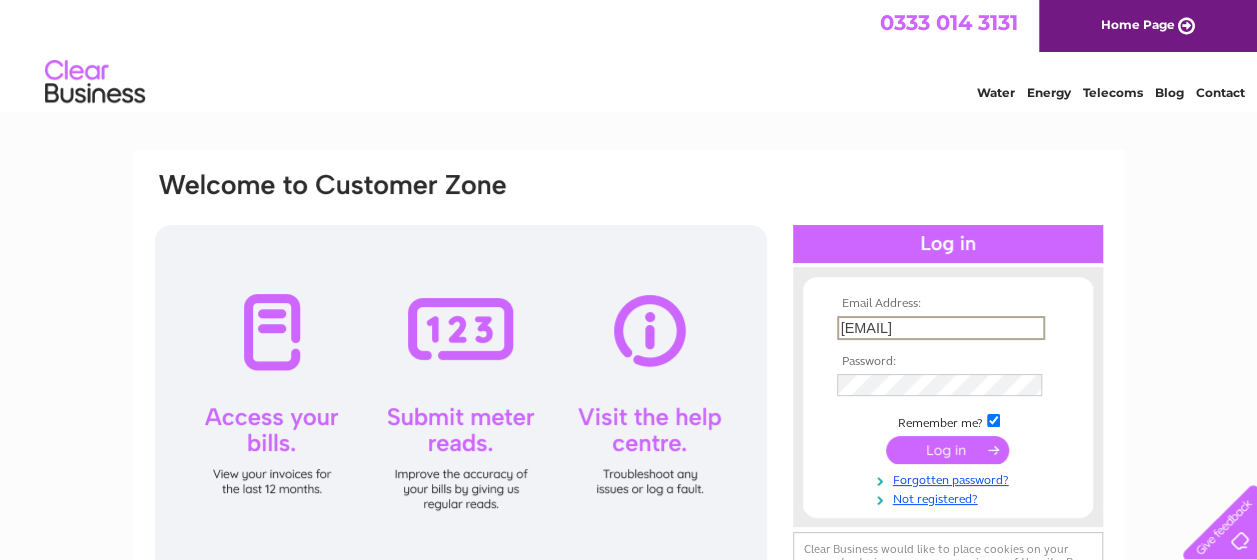 click on "[EMAIL]" at bounding box center [941, 328] 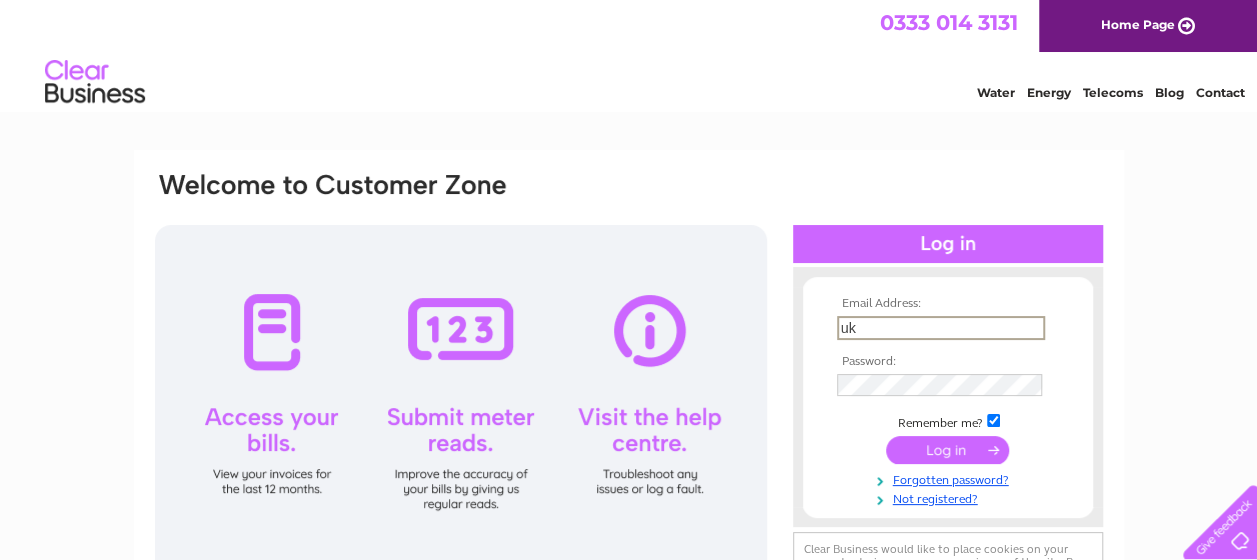 type on "k" 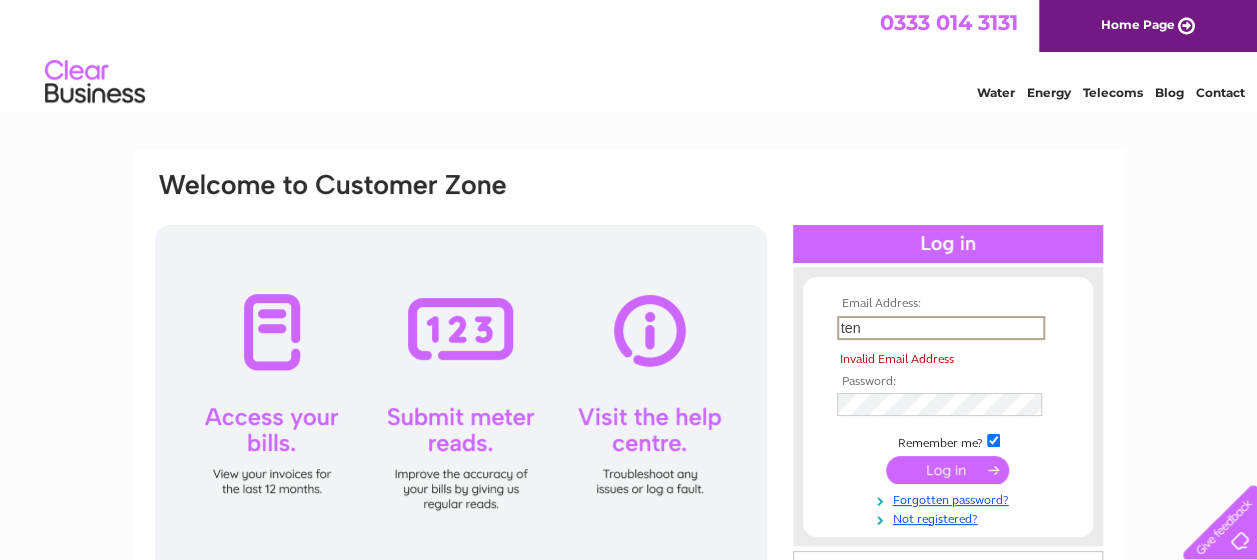 type on "[EMAIL]" 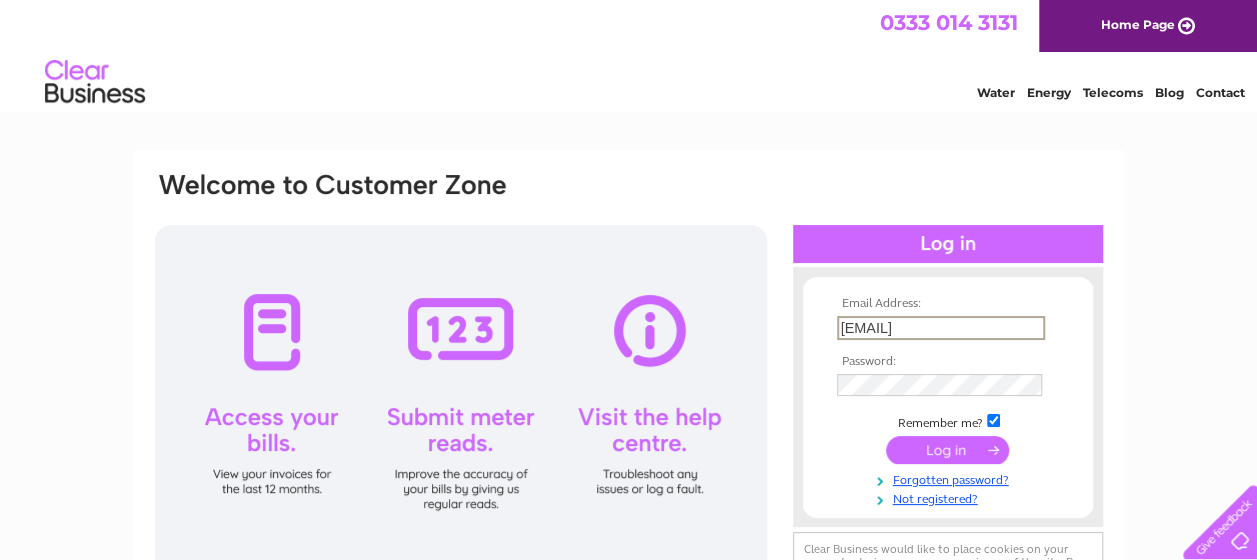 click at bounding box center (947, 450) 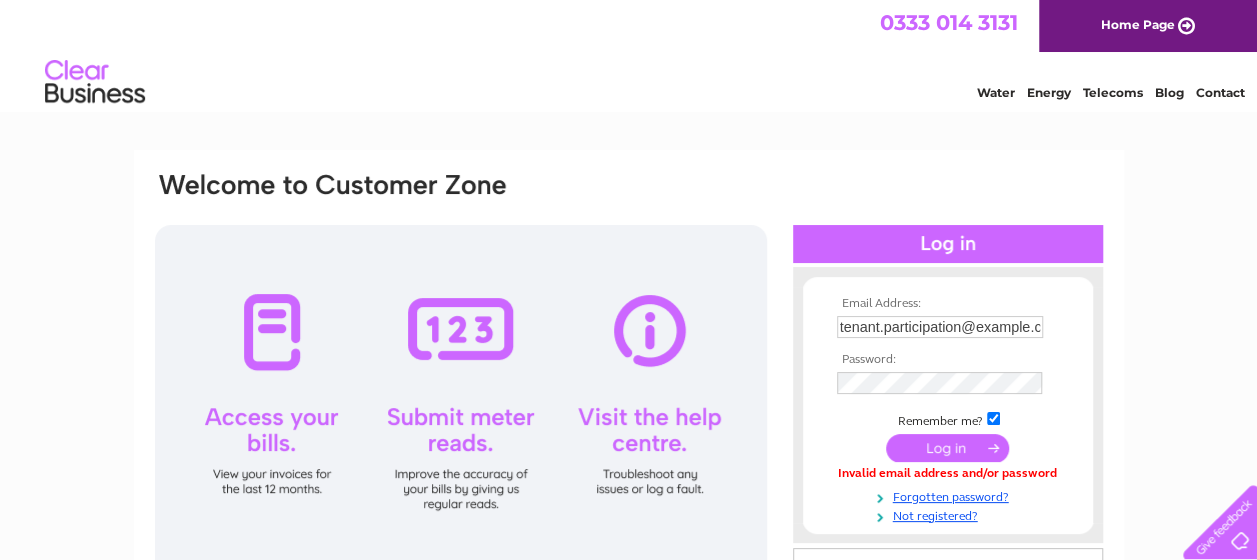 scroll, scrollTop: 0, scrollLeft: 0, axis: both 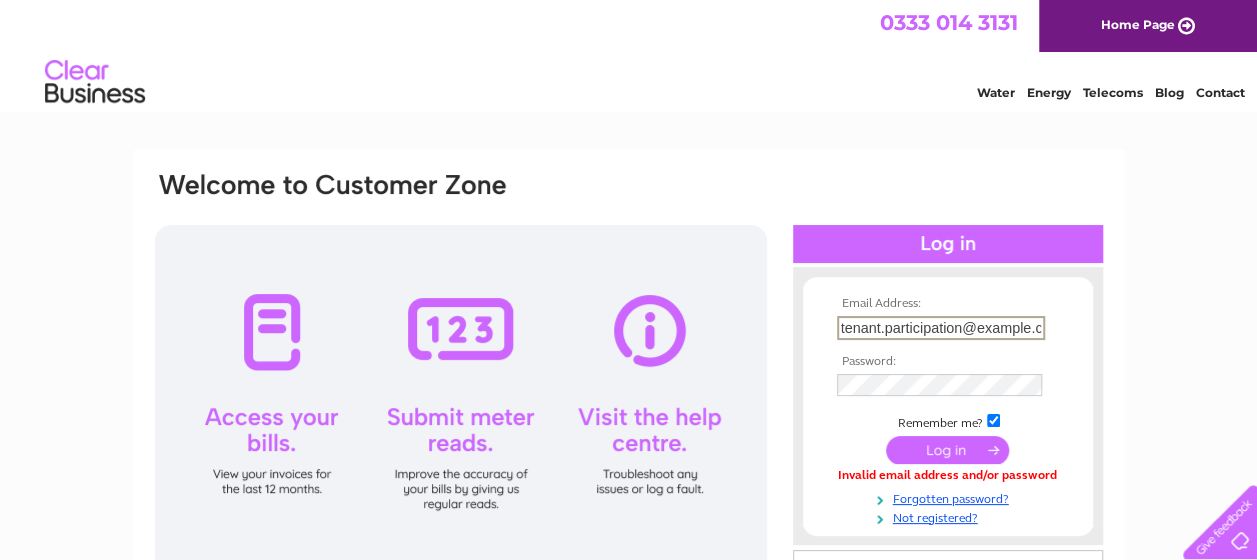 click on "[EMAIL]" at bounding box center (941, 328) 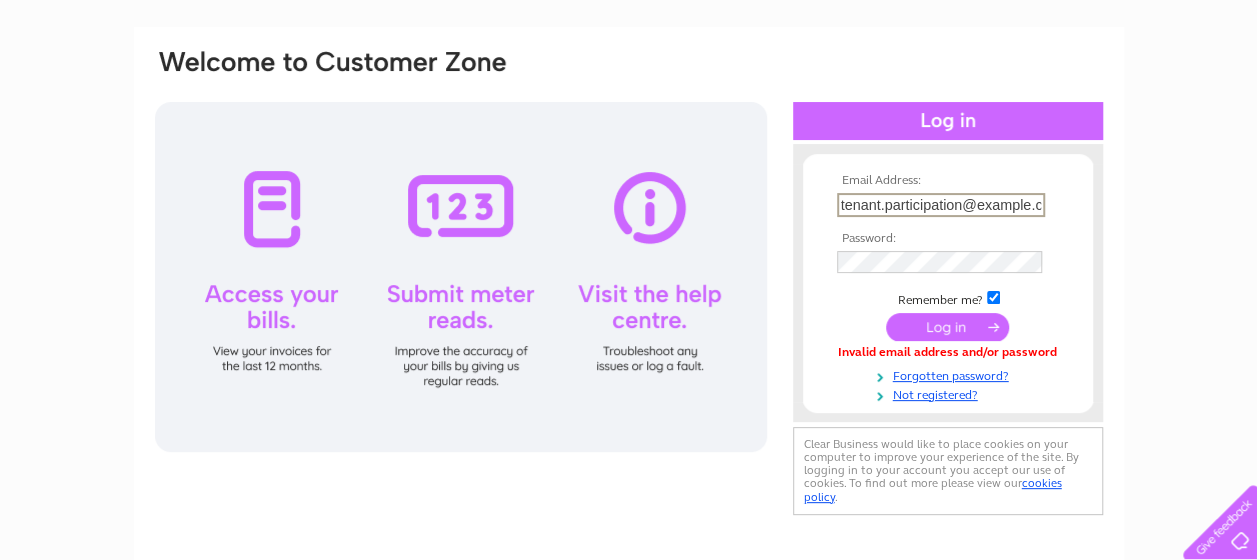 scroll, scrollTop: 60, scrollLeft: 0, axis: vertical 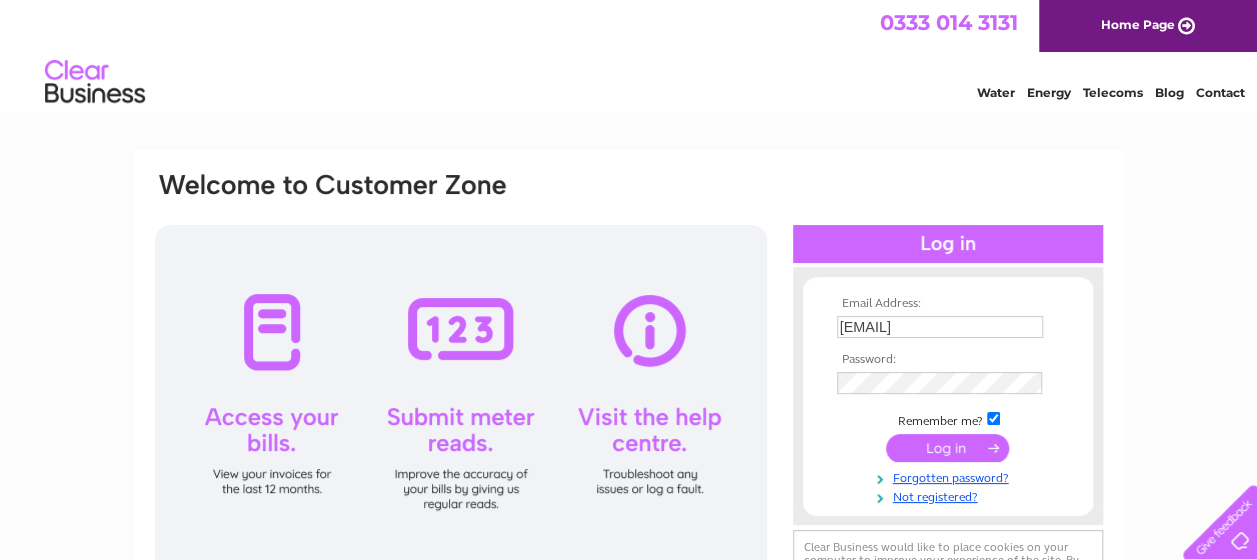 click on "Hanne.thijs@west-dunbarton.gov.uk" at bounding box center (940, 327) 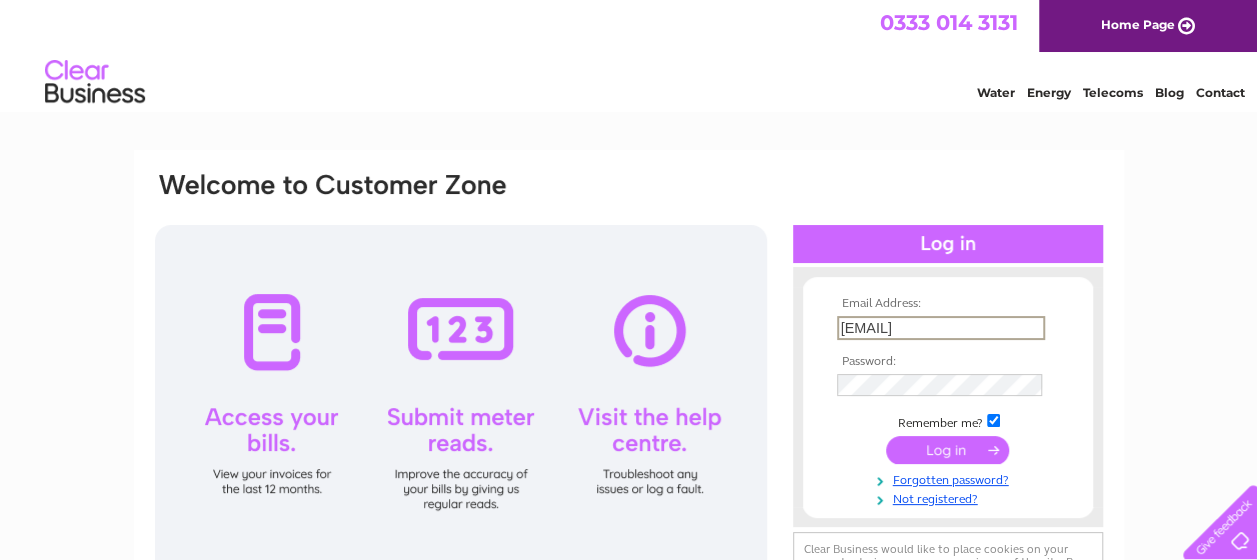 click on "Hanne.thijs@west-dunbarton.gov.uk" at bounding box center [941, 328] 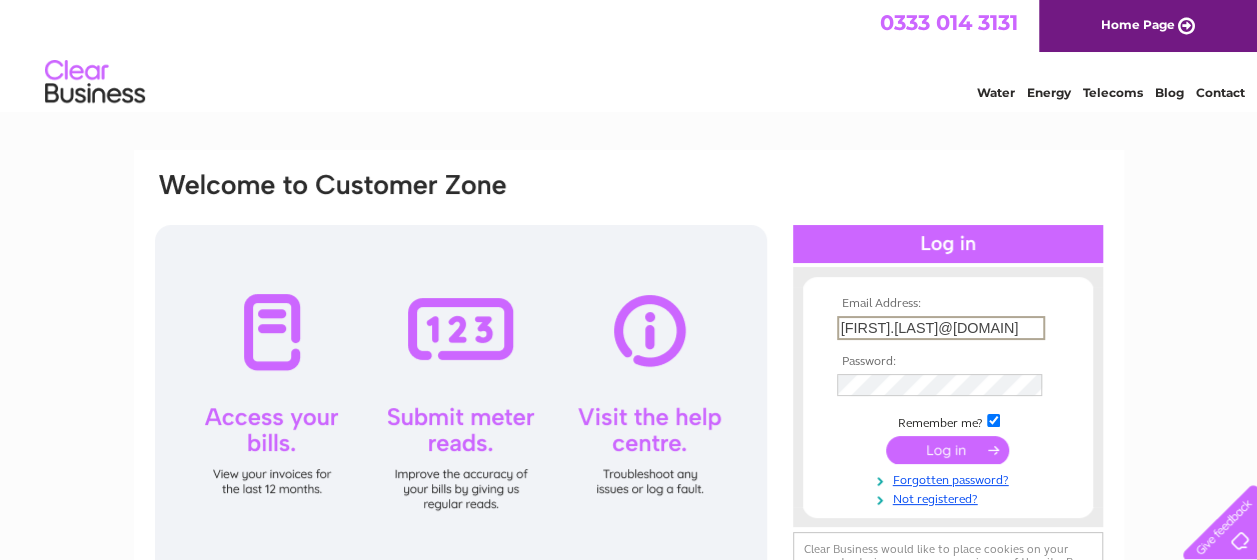 scroll, scrollTop: 0, scrollLeft: 0, axis: both 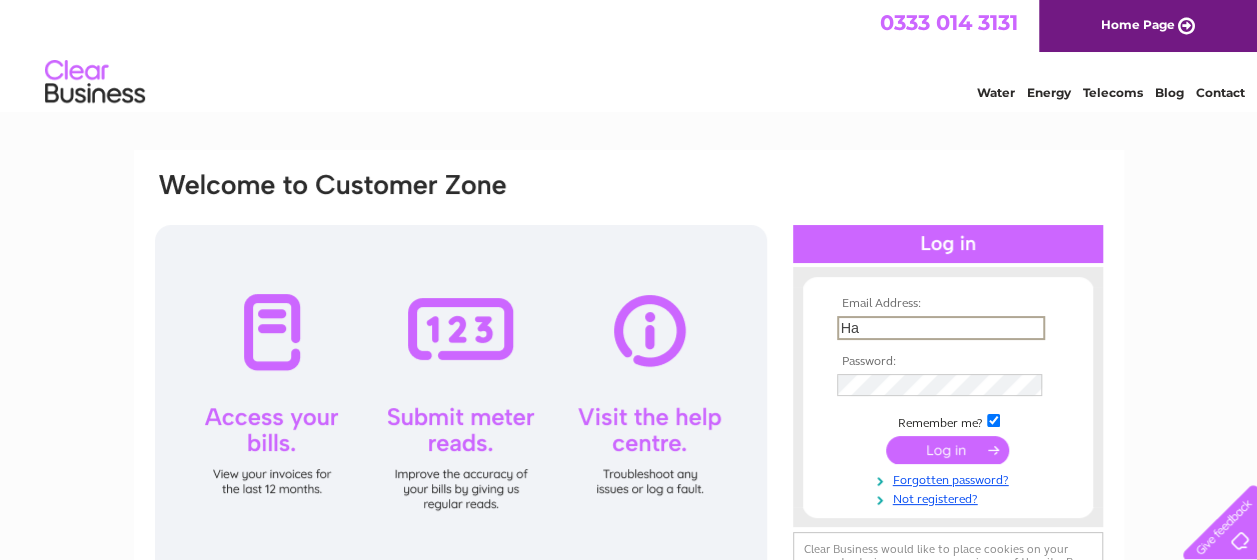 type on "H" 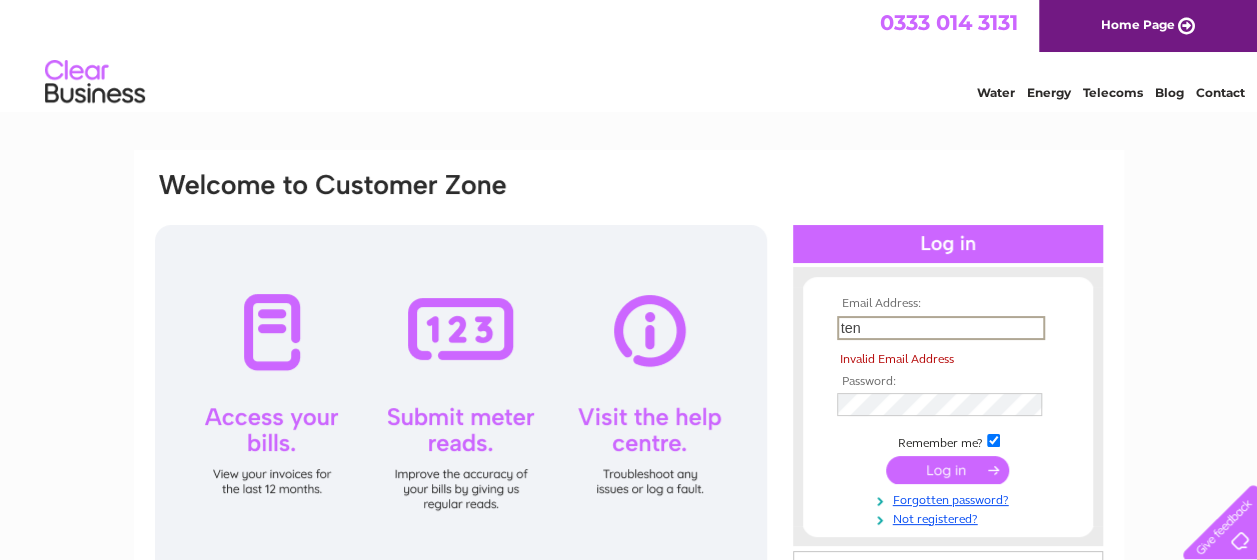 type on "tenant.participation@west-dunbarton.gov.uk" 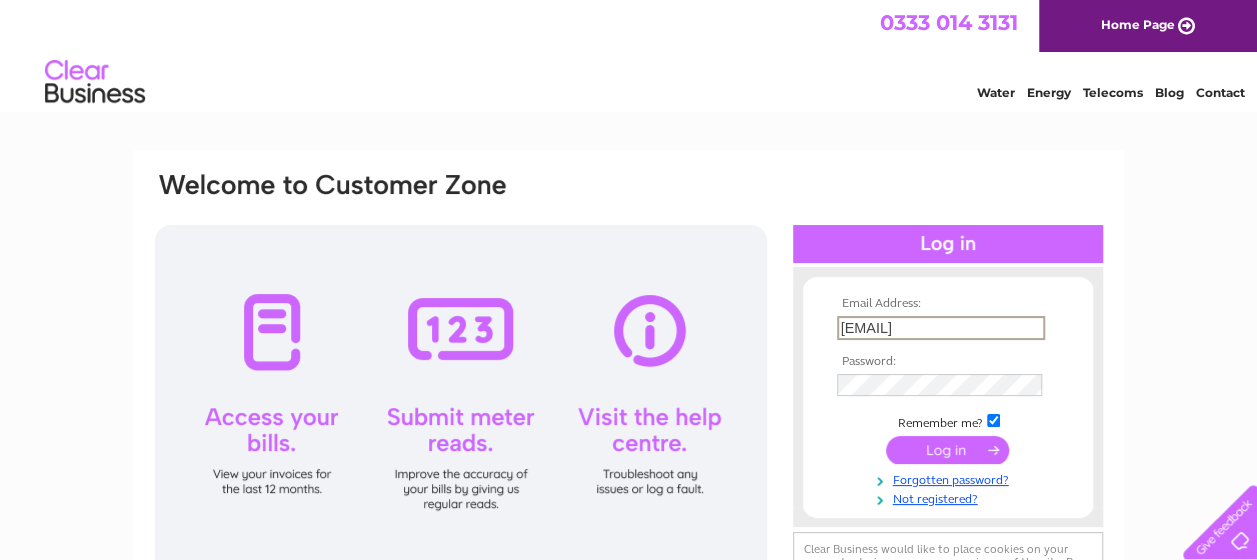 click at bounding box center (947, 450) 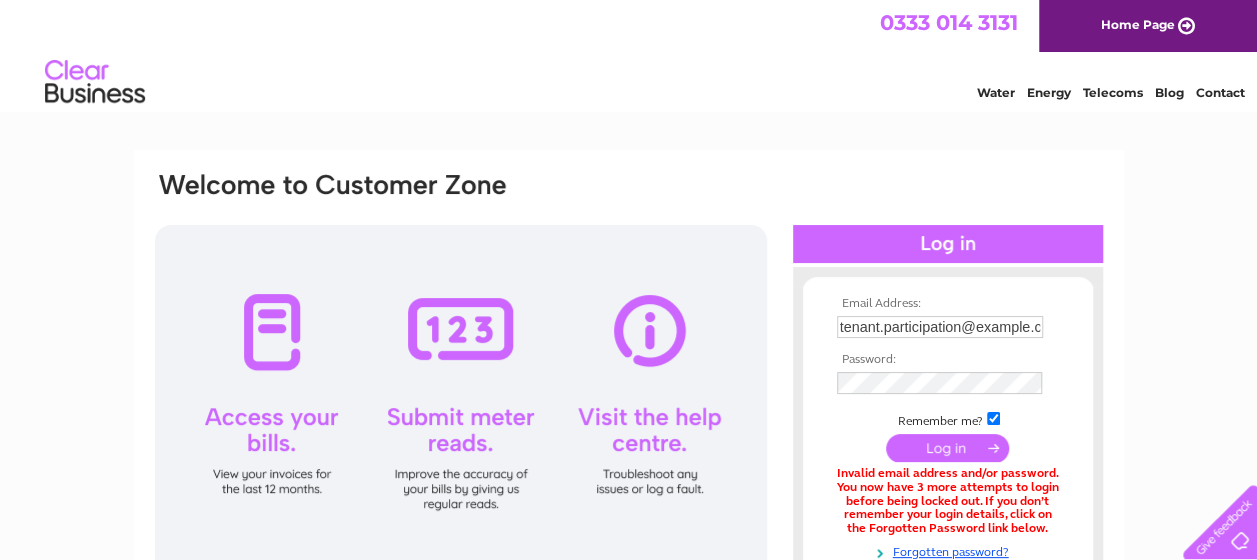 scroll, scrollTop: 0, scrollLeft: 0, axis: both 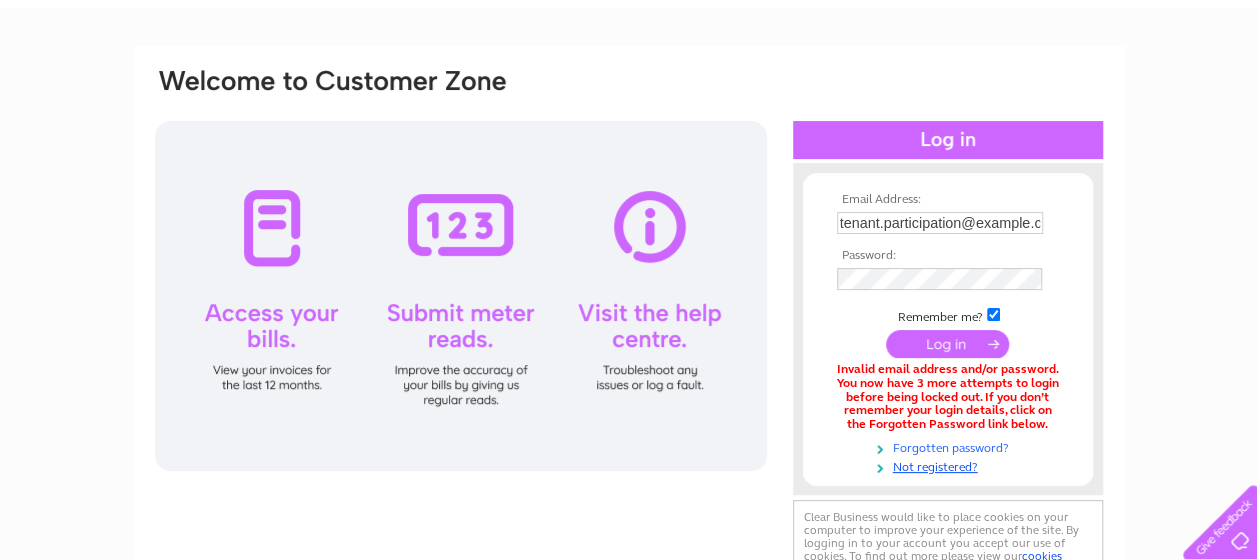 click on "Forgotten password?" at bounding box center (950, 446) 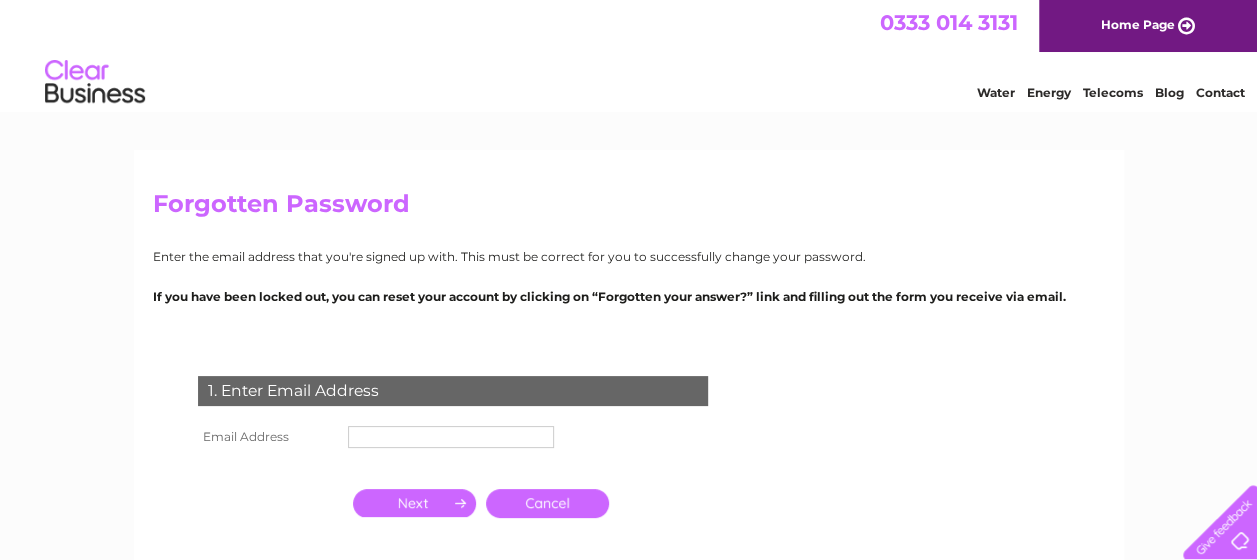 scroll, scrollTop: 0, scrollLeft: 0, axis: both 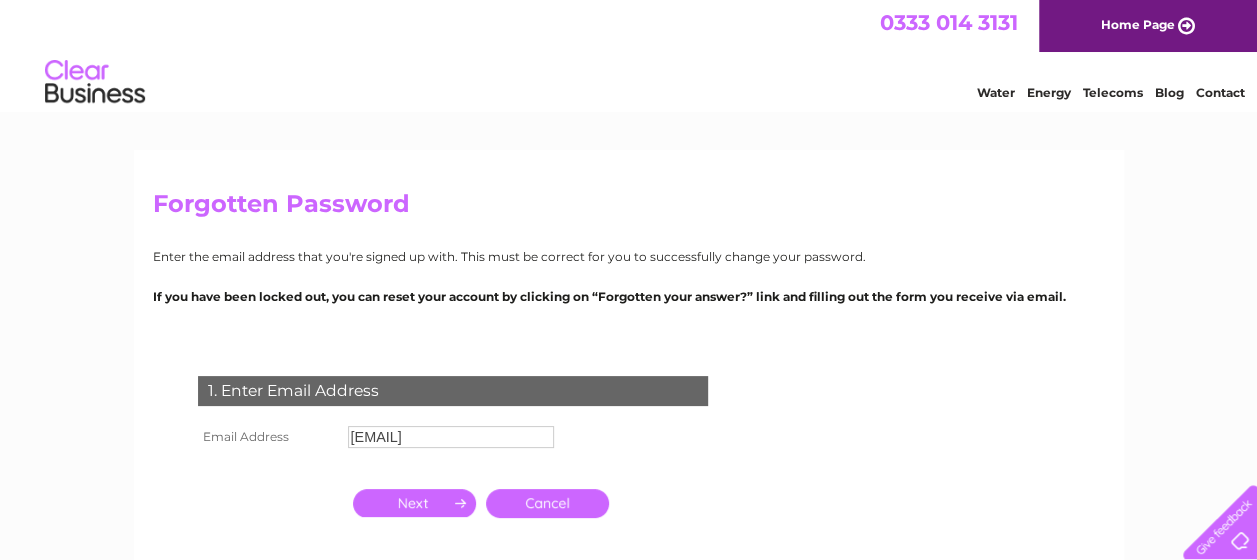 click at bounding box center [414, 503] 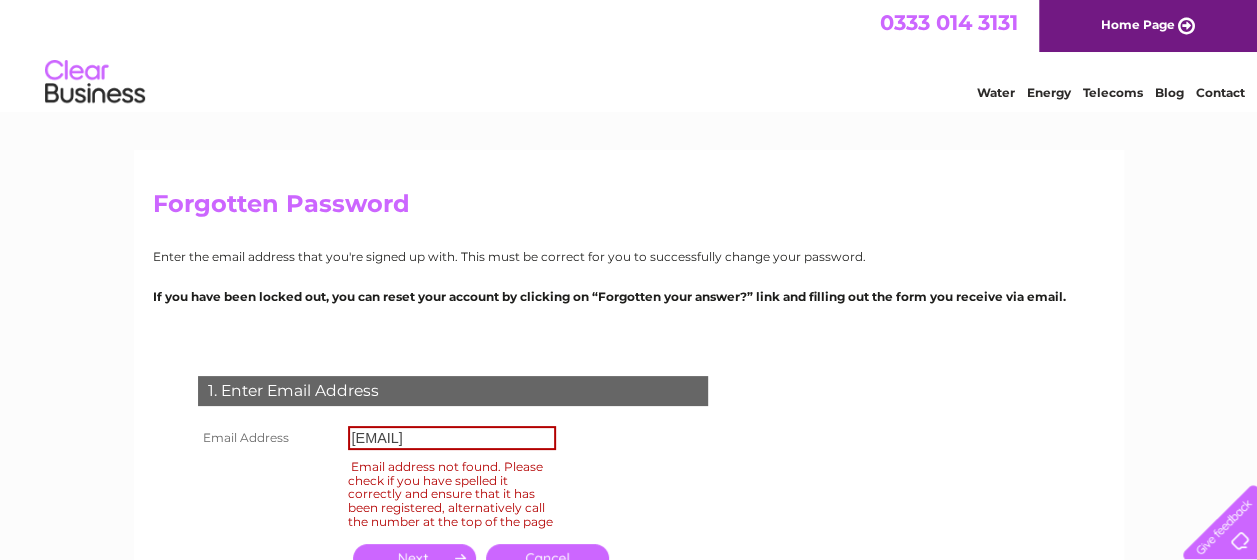 click on "tenant.participaton@west-dunbarton.gov.uk" at bounding box center (452, 438) 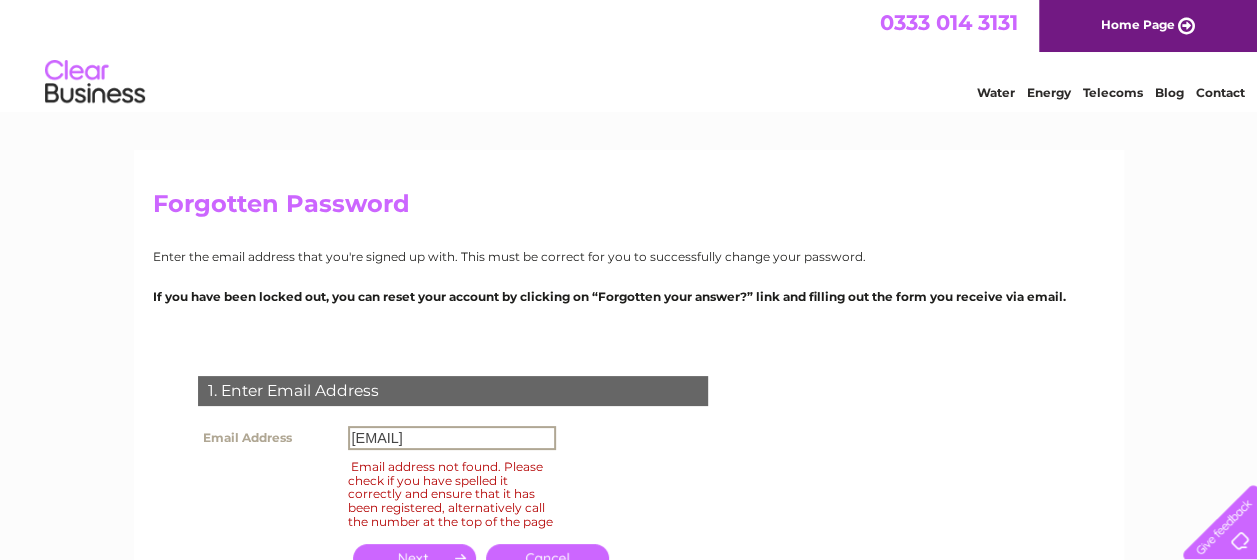 click on "tenant.participaton@west-dunbarton.gov.uk" at bounding box center (452, 438) 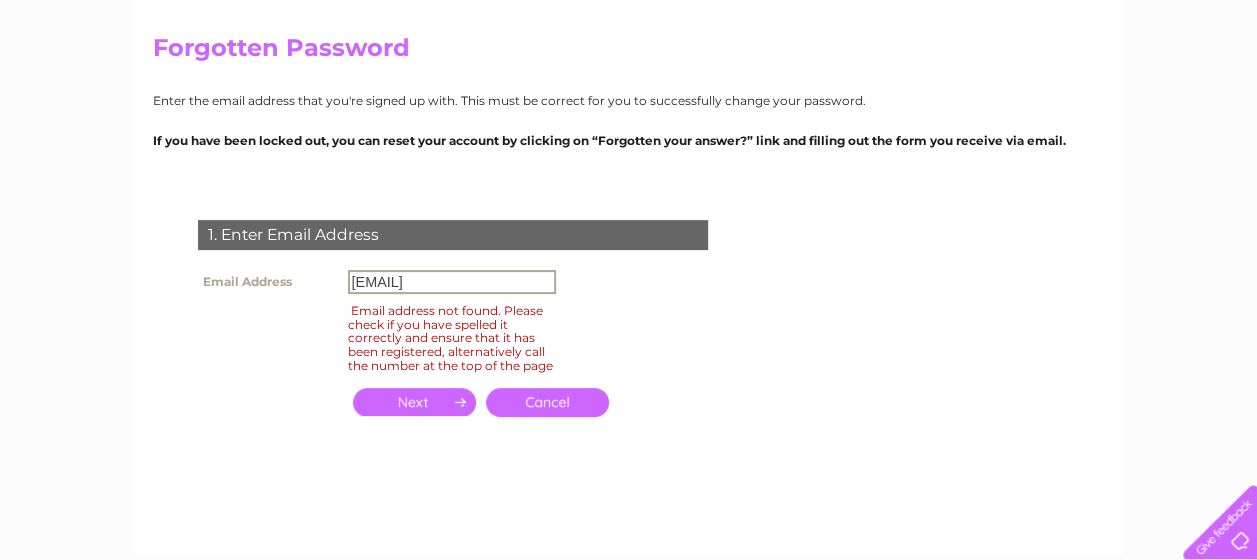 scroll, scrollTop: 171, scrollLeft: 0, axis: vertical 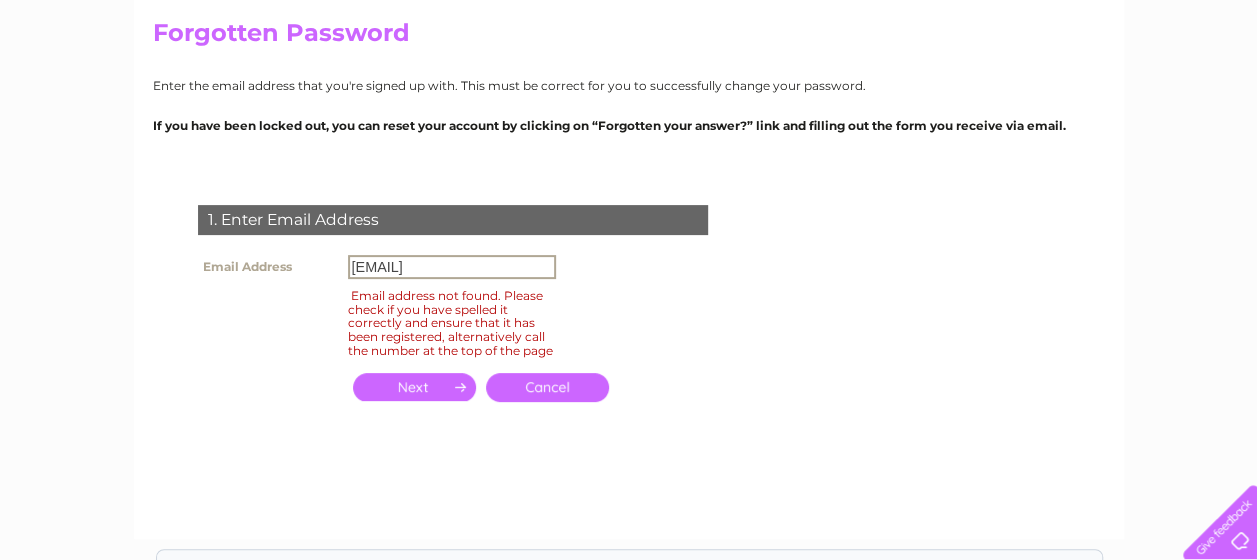 type on "tenant.participation@west-dunbarton.gov.uk" 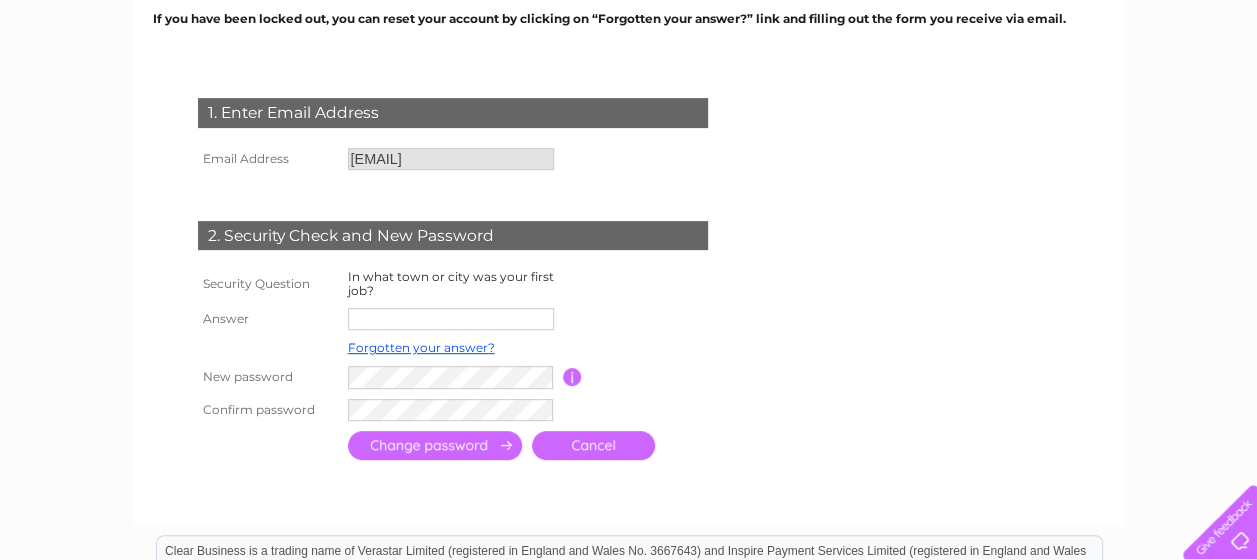 scroll, scrollTop: 296, scrollLeft: 0, axis: vertical 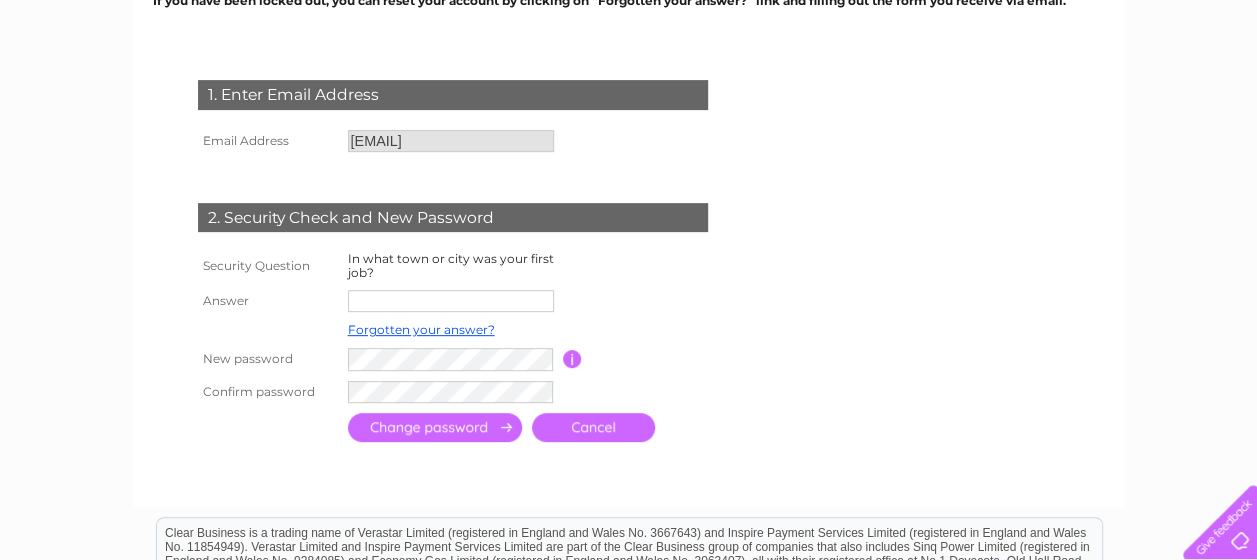 click at bounding box center (451, 301) 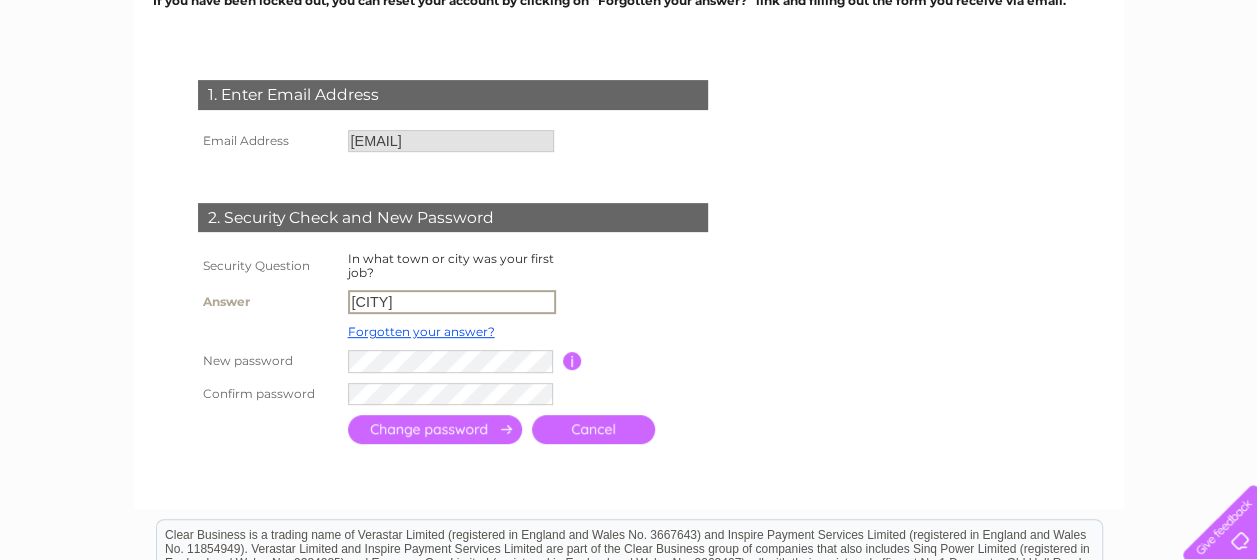 type on "Alexandria" 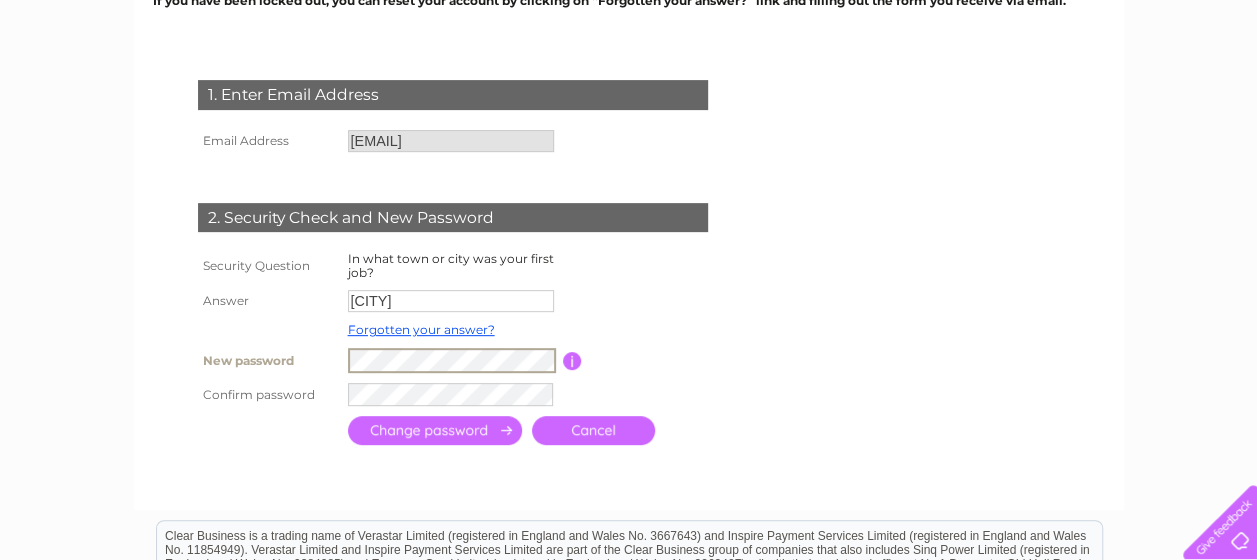 click at bounding box center (435, 430) 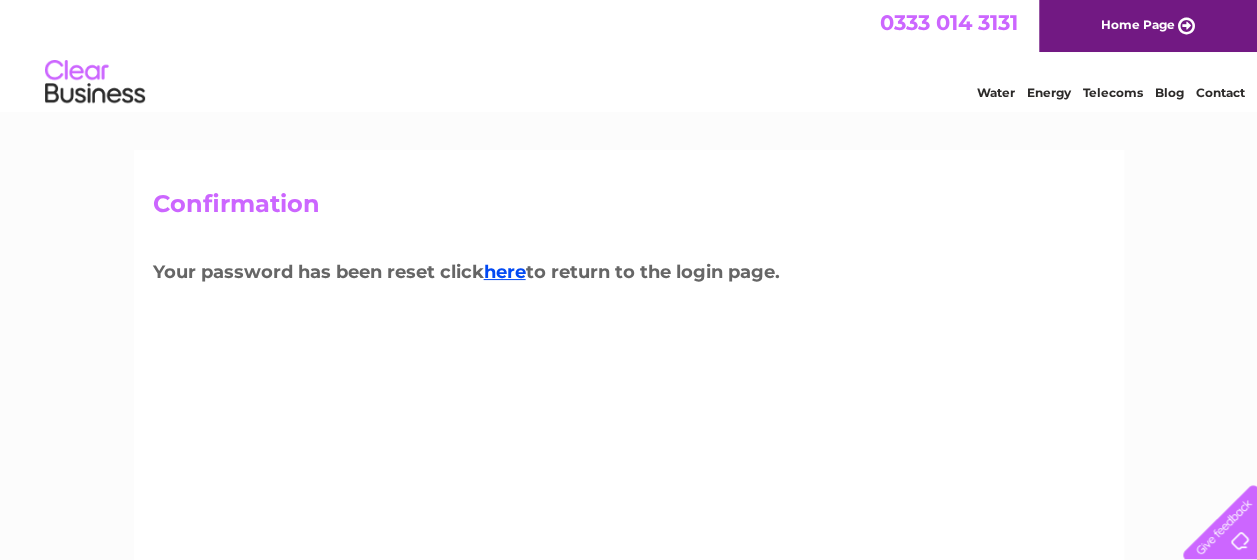scroll, scrollTop: 0, scrollLeft: 0, axis: both 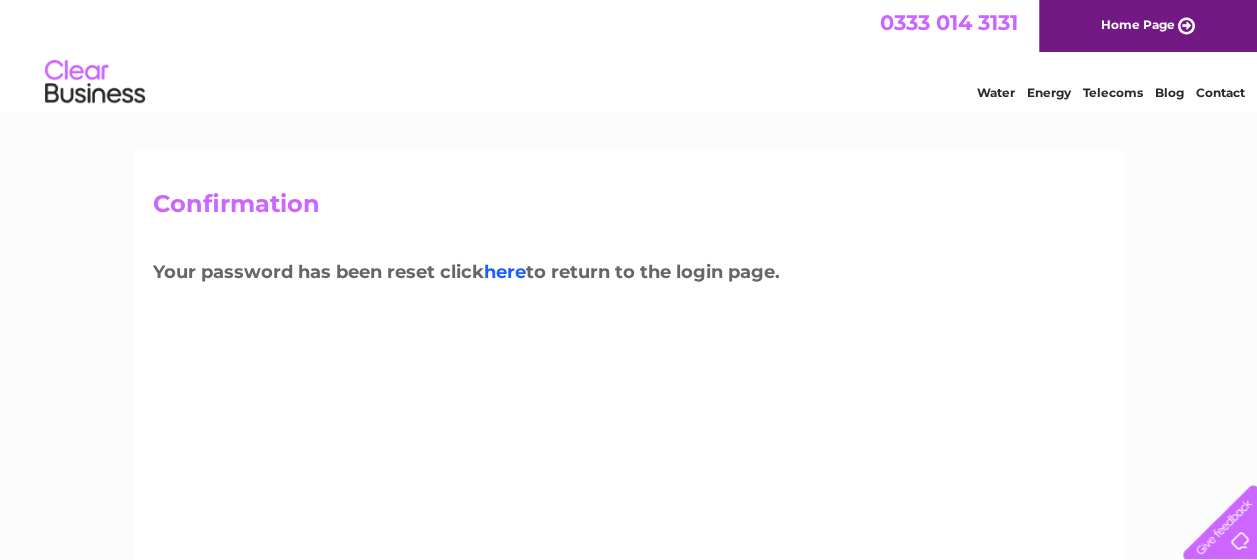 click on "here" at bounding box center [505, 272] 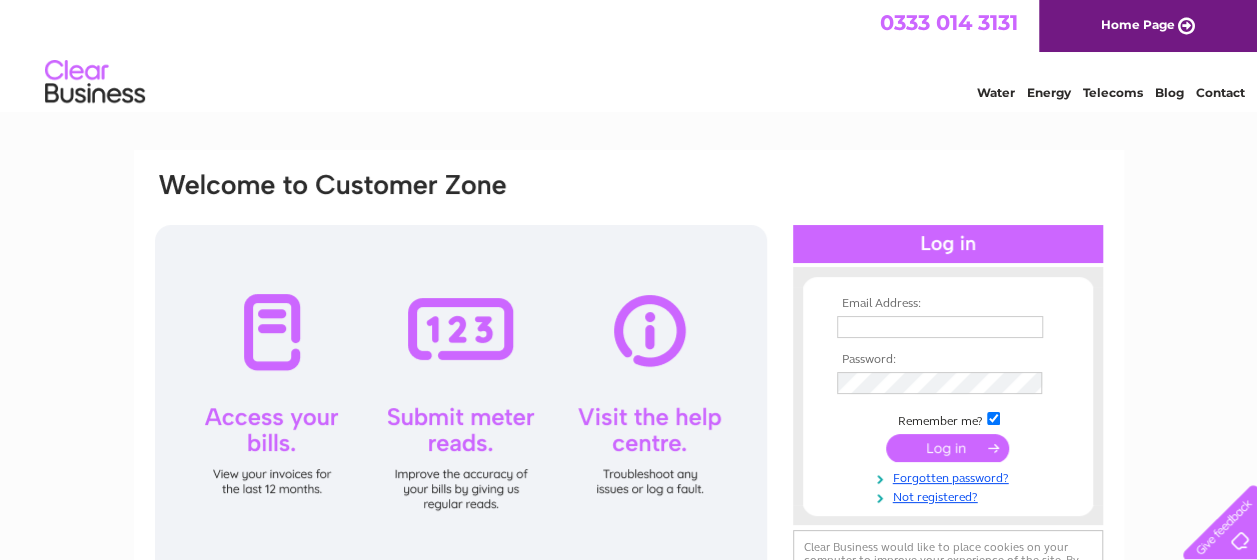 scroll, scrollTop: 0, scrollLeft: 0, axis: both 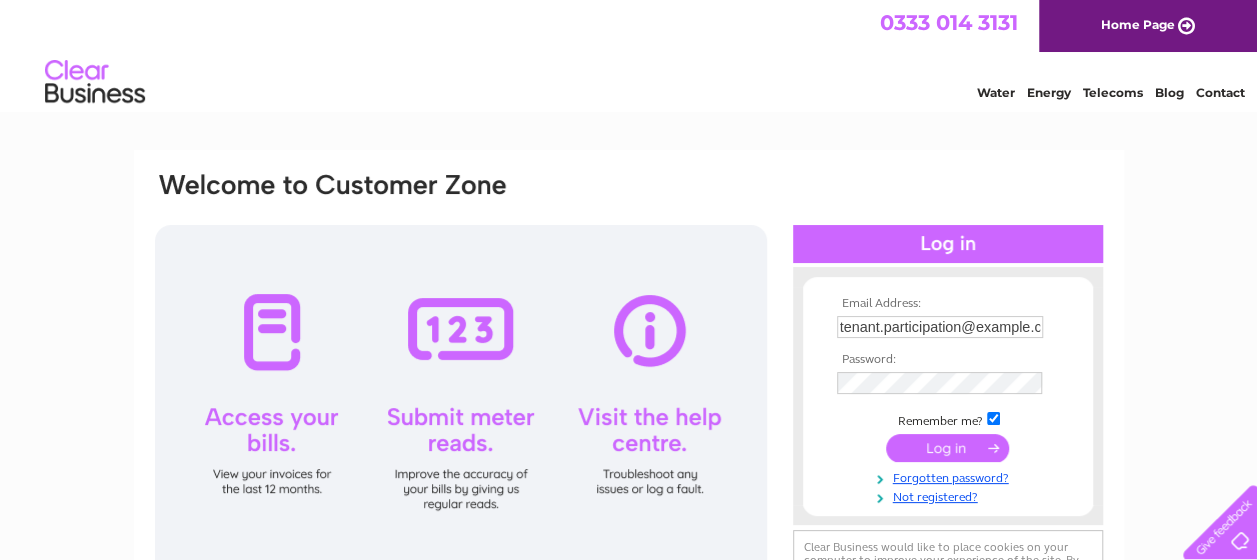 click at bounding box center [947, 448] 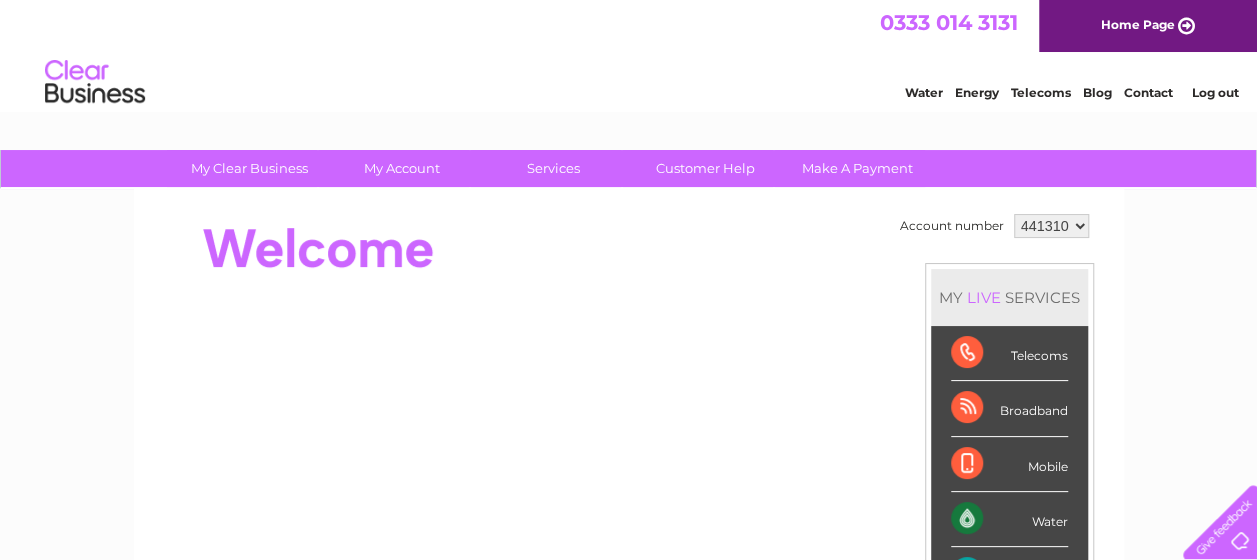 scroll, scrollTop: 0, scrollLeft: 0, axis: both 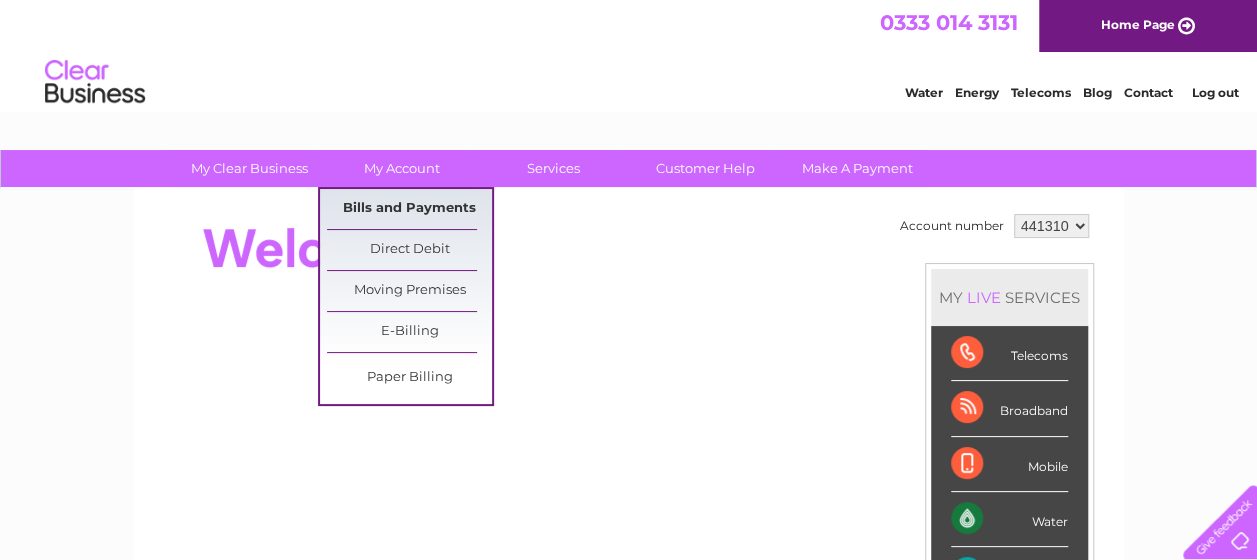 click on "Bills and Payments" at bounding box center [409, 209] 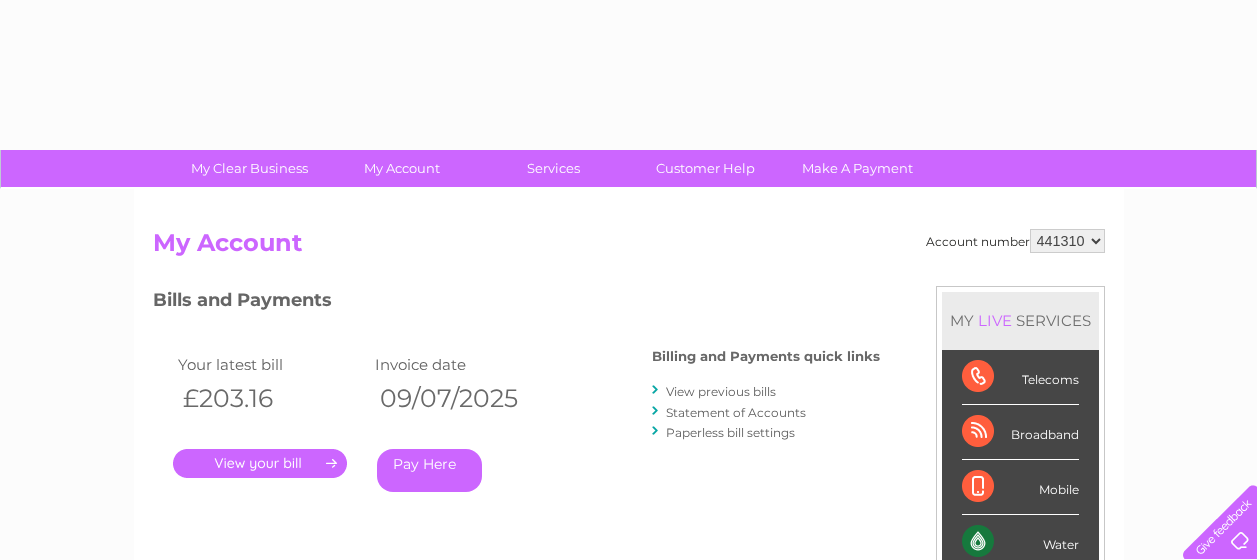 scroll, scrollTop: 0, scrollLeft: 0, axis: both 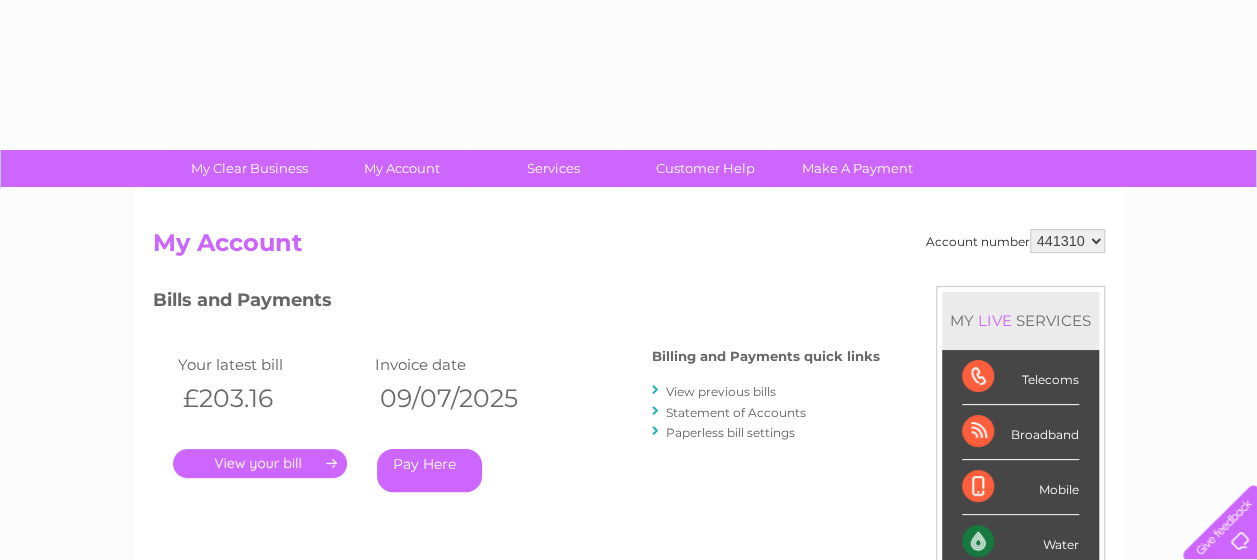 click on "Bills and Payments
Billing and Payments quick links
View previous bills
Statement of Accounts
Paperless bill settings
Your latest bill
Invoice date
£203.16
[DATE]
." at bounding box center [516, 403] 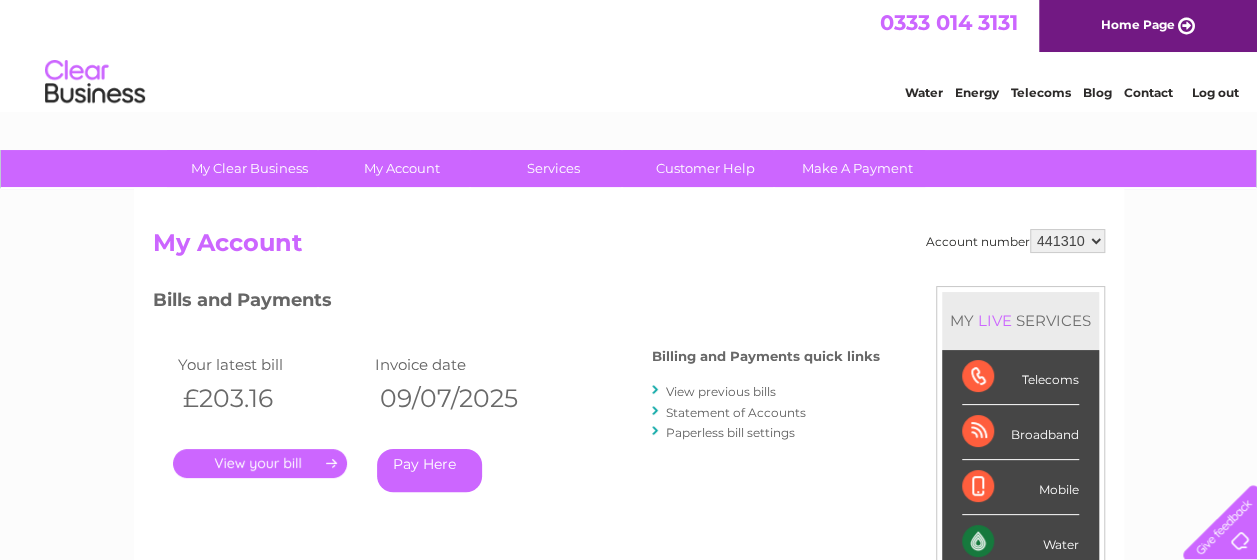 scroll, scrollTop: 0, scrollLeft: 0, axis: both 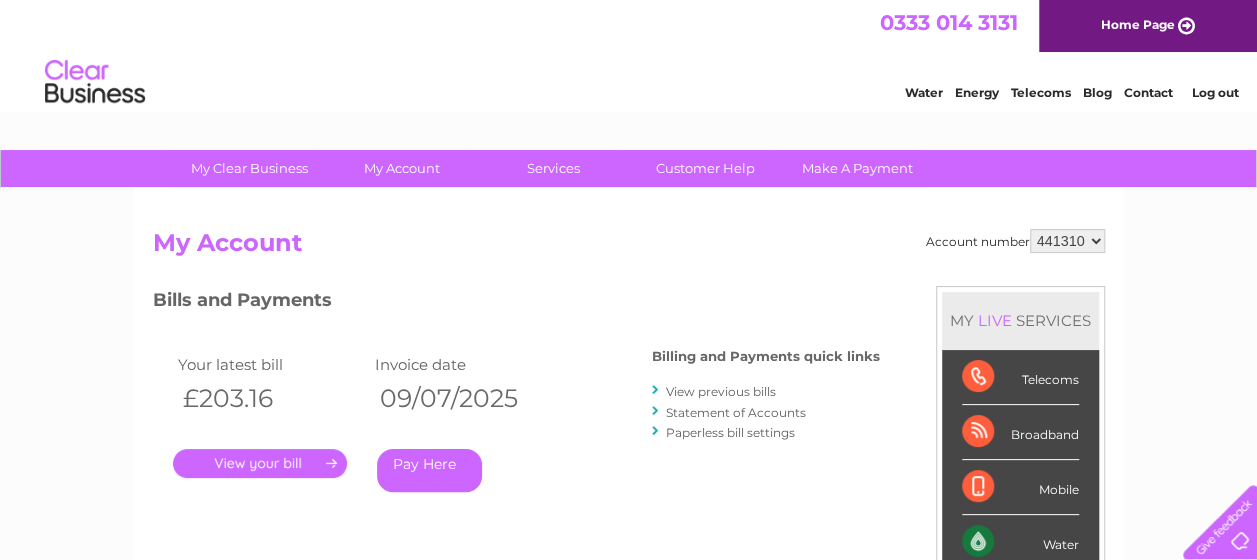 click on "Pay Here" at bounding box center (429, 470) 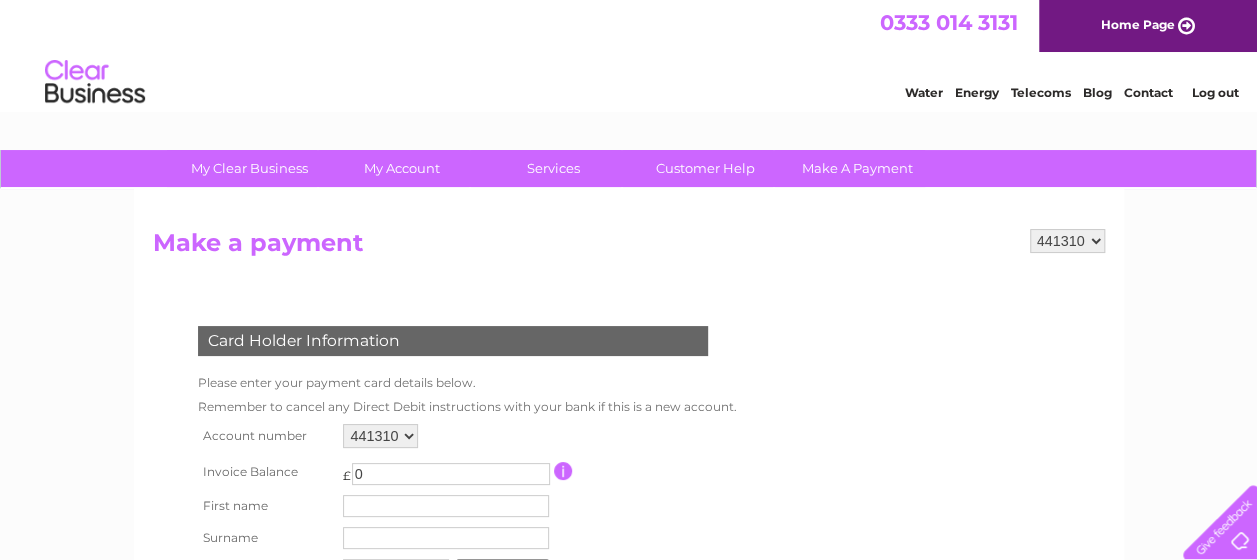 scroll, scrollTop: 0, scrollLeft: 0, axis: both 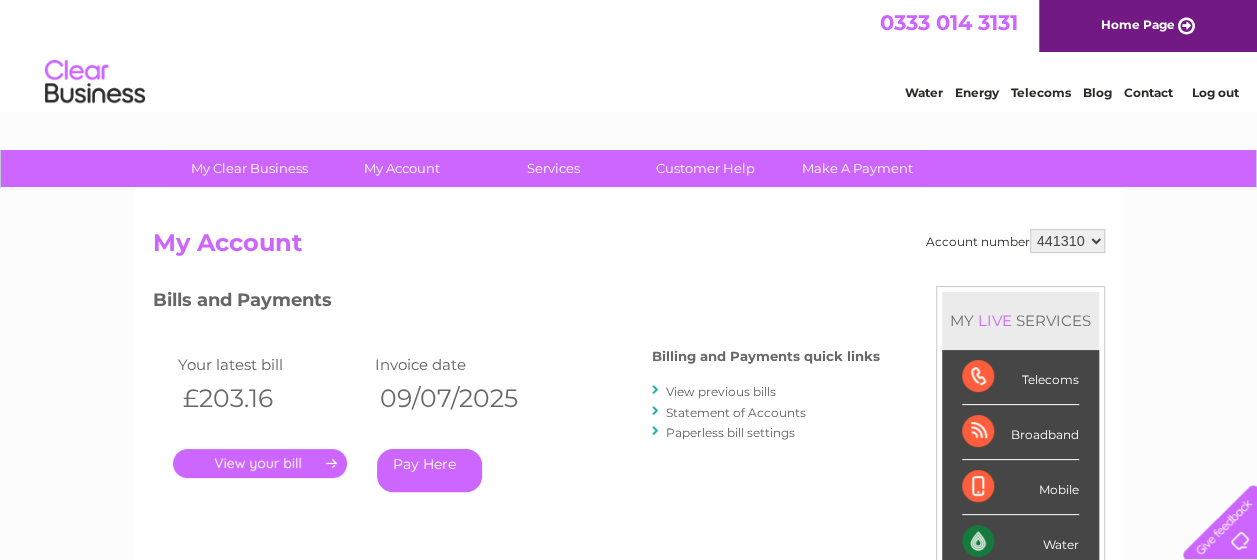 click on "Pay Here" at bounding box center (429, 470) 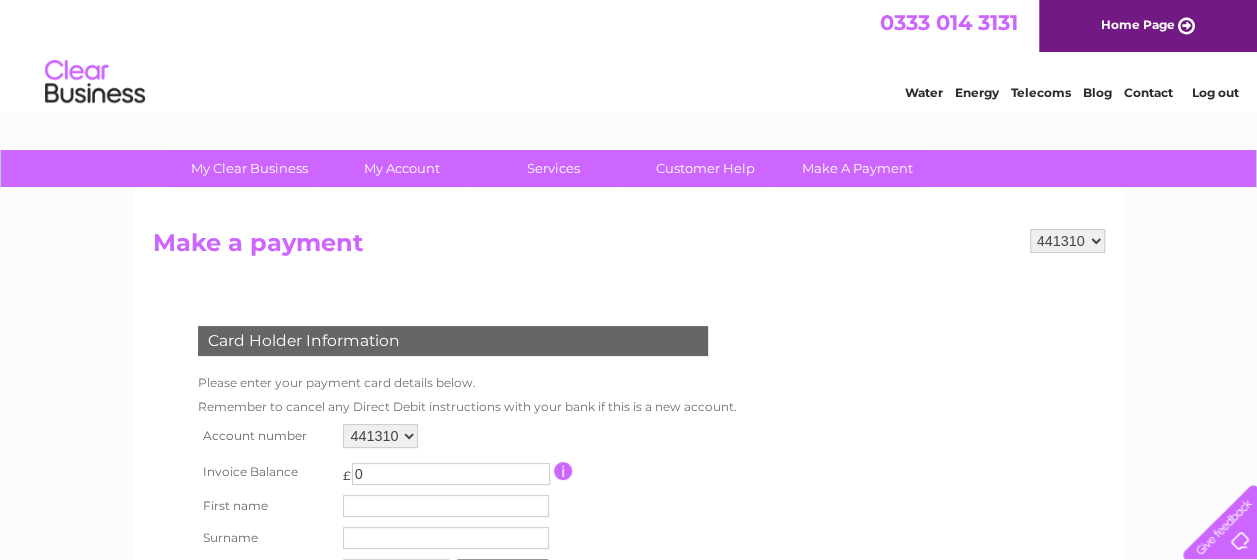 scroll, scrollTop: 0, scrollLeft: 0, axis: both 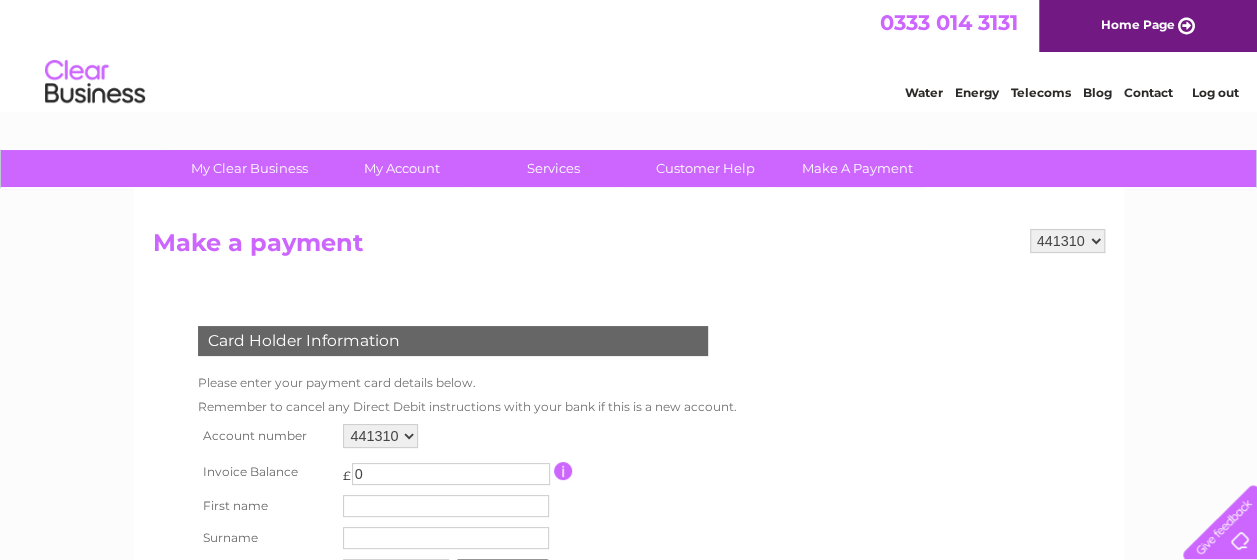 click on "0" at bounding box center [451, 474] 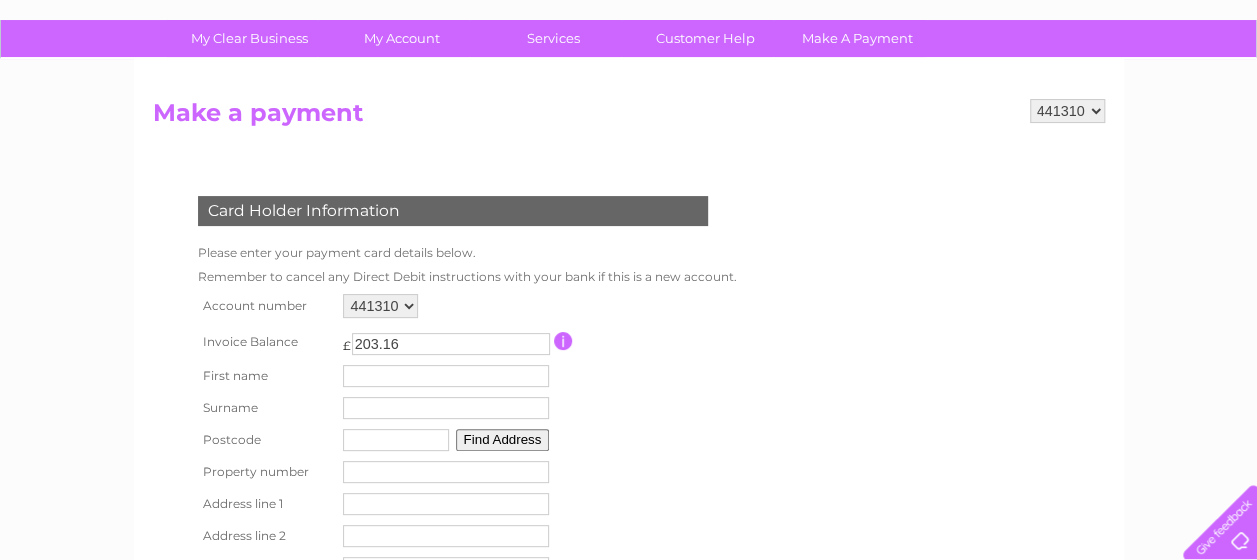 scroll, scrollTop: 276, scrollLeft: 0, axis: vertical 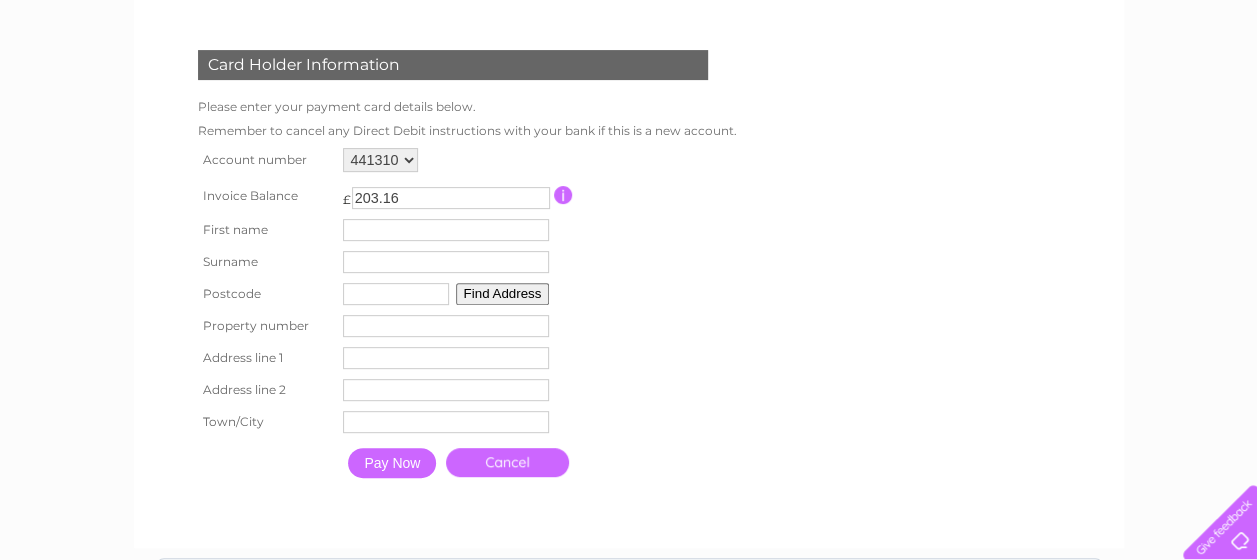 type on "203.16" 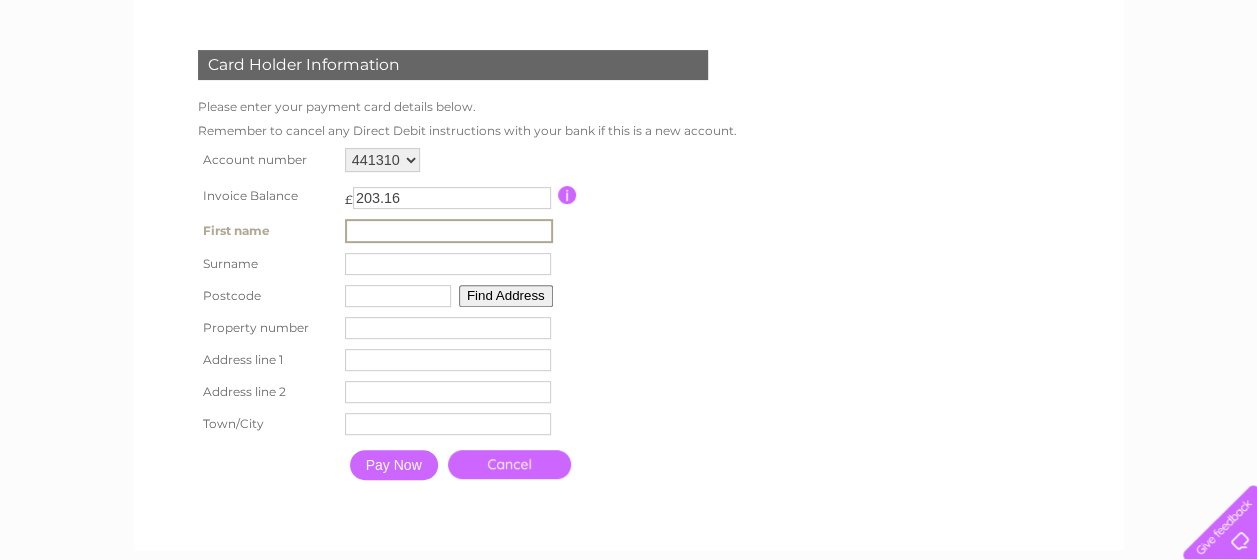 type on "[FIRST]" 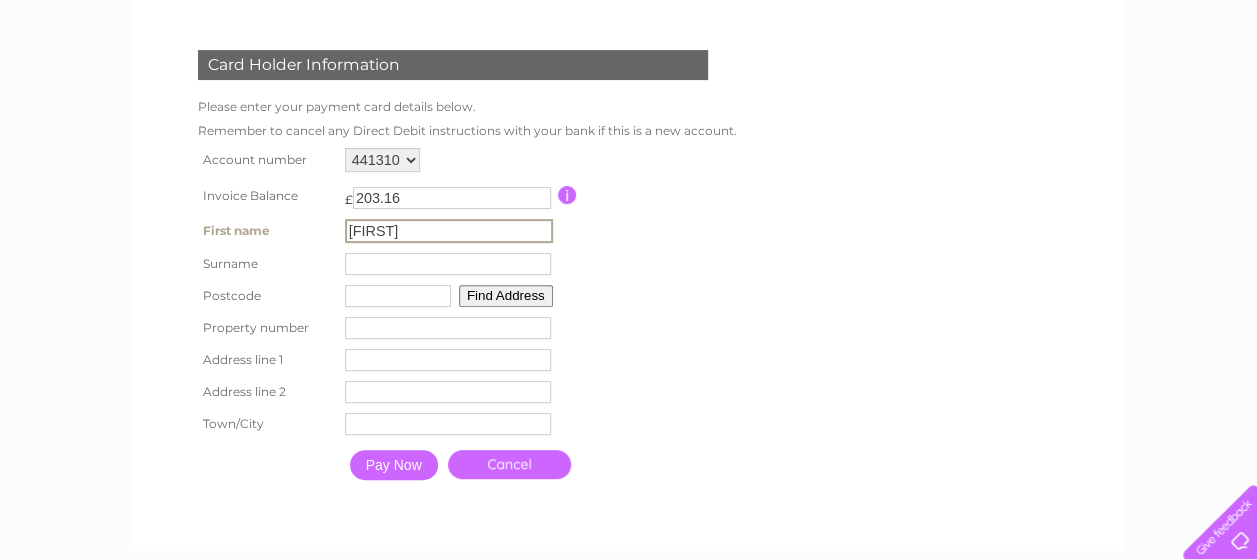 type on "[LAST]" 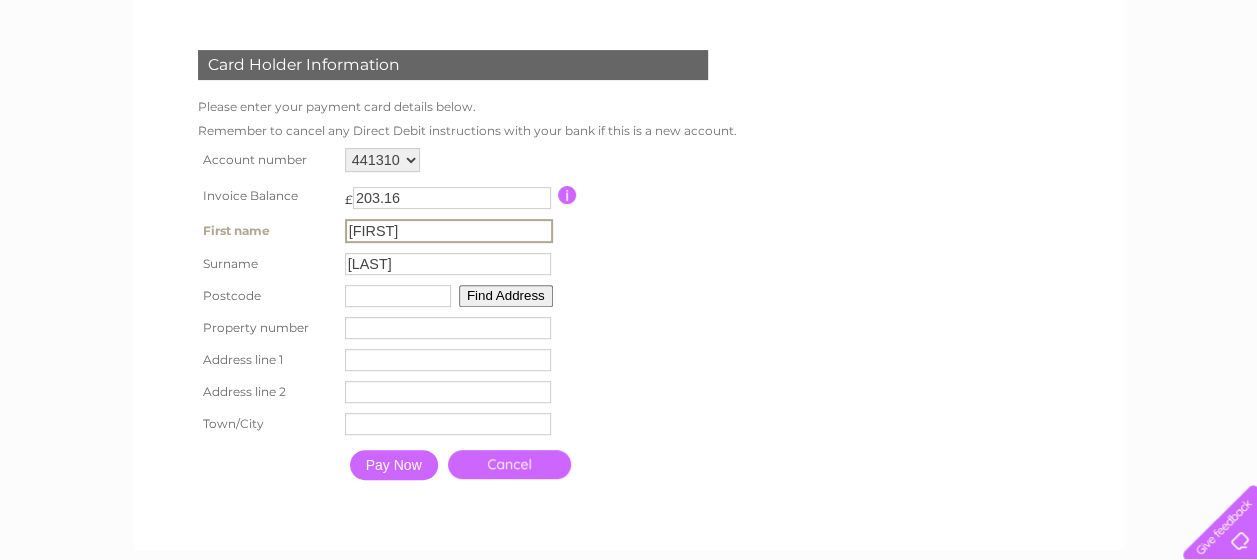 type on "G82 5DS" 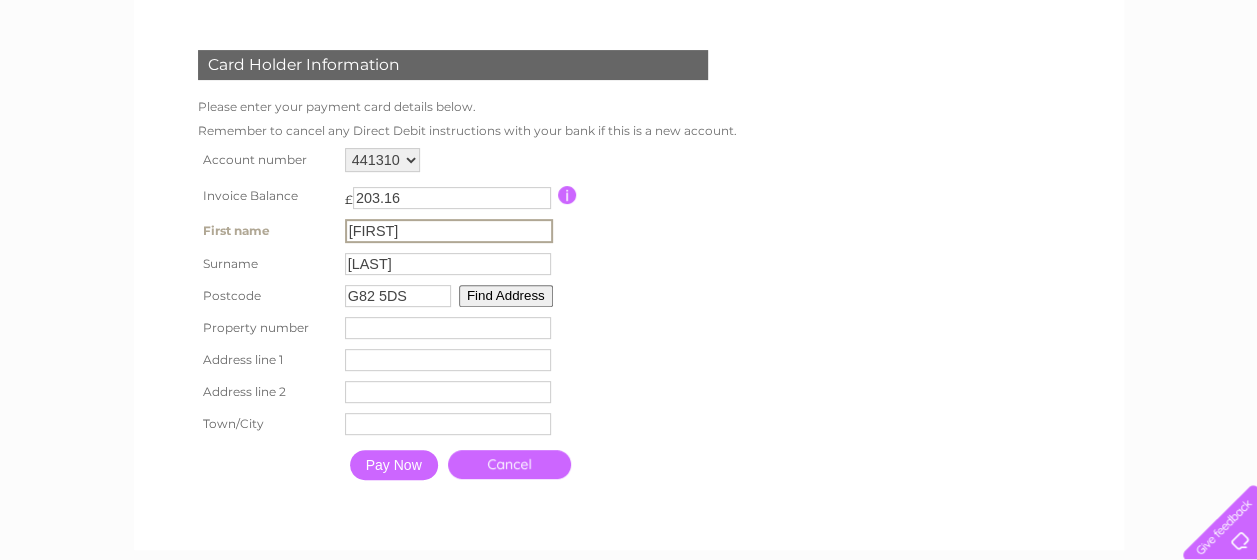 type on "[NUMBER] [STREET]" 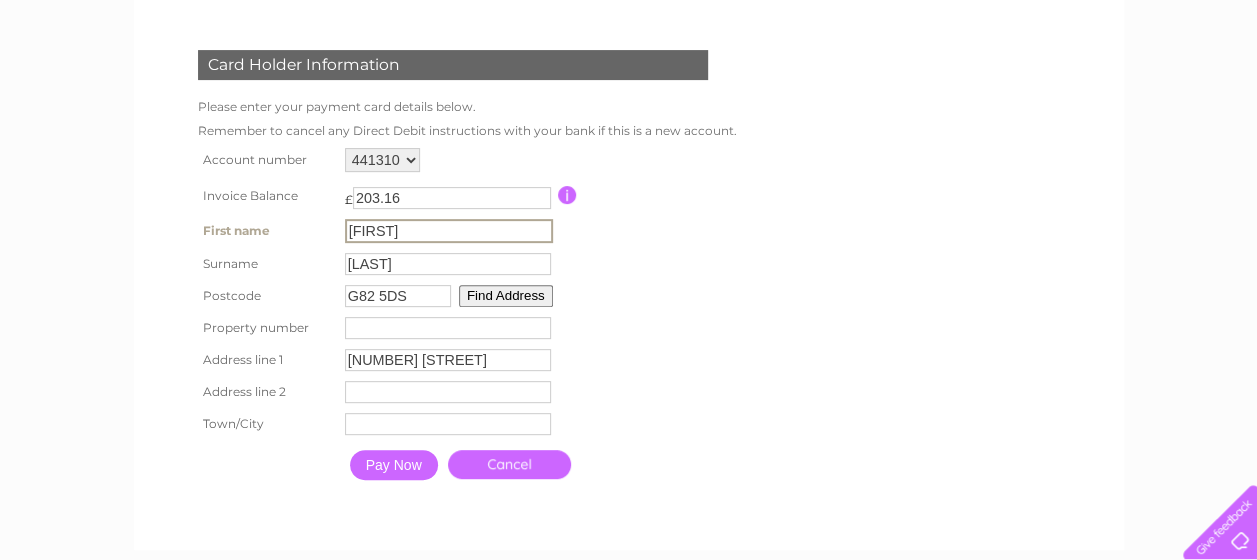 type on "Dumbarton" 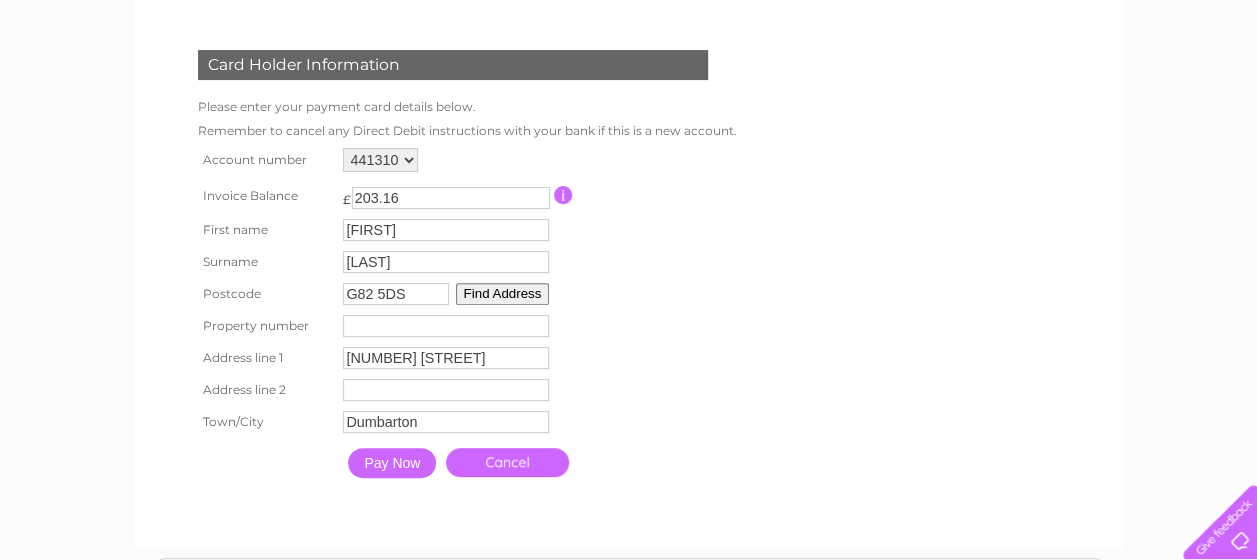 click at bounding box center [446, 326] 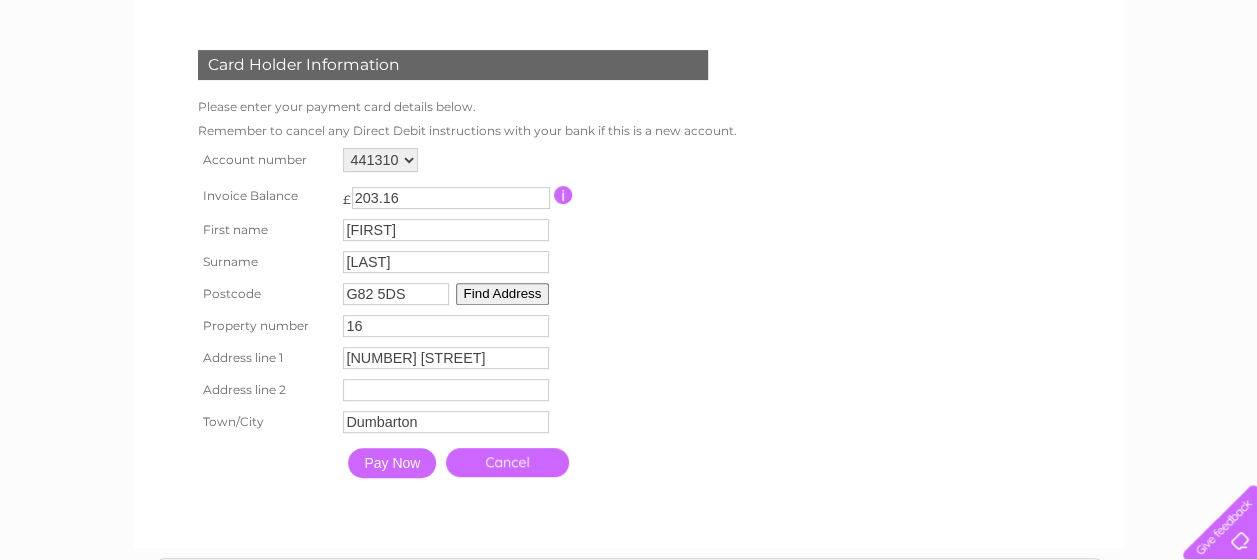 type on "16" 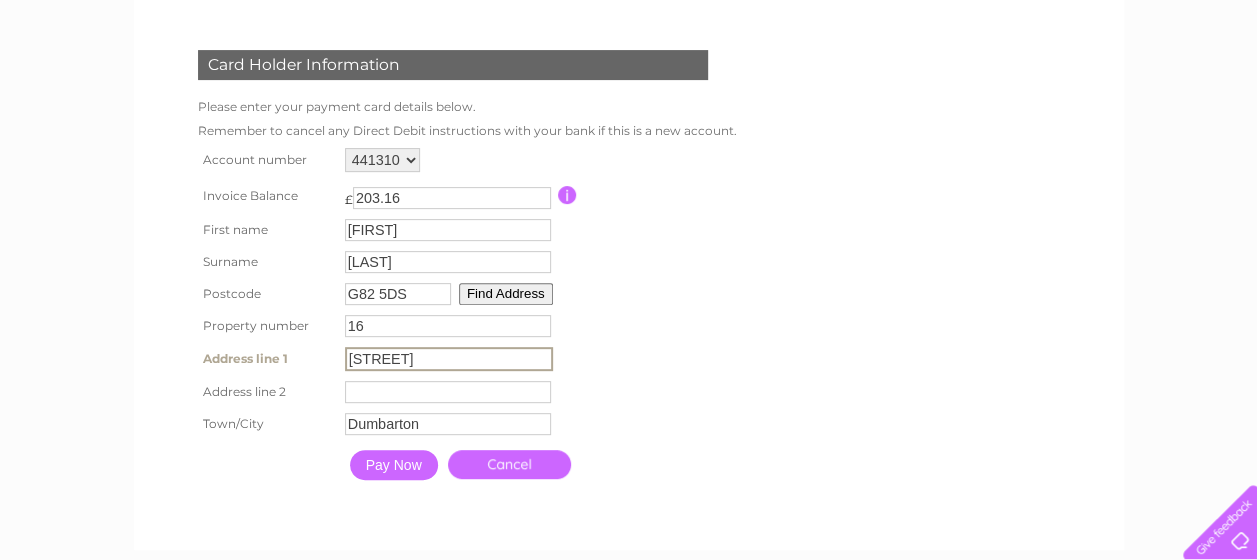 type on "[STREET]" 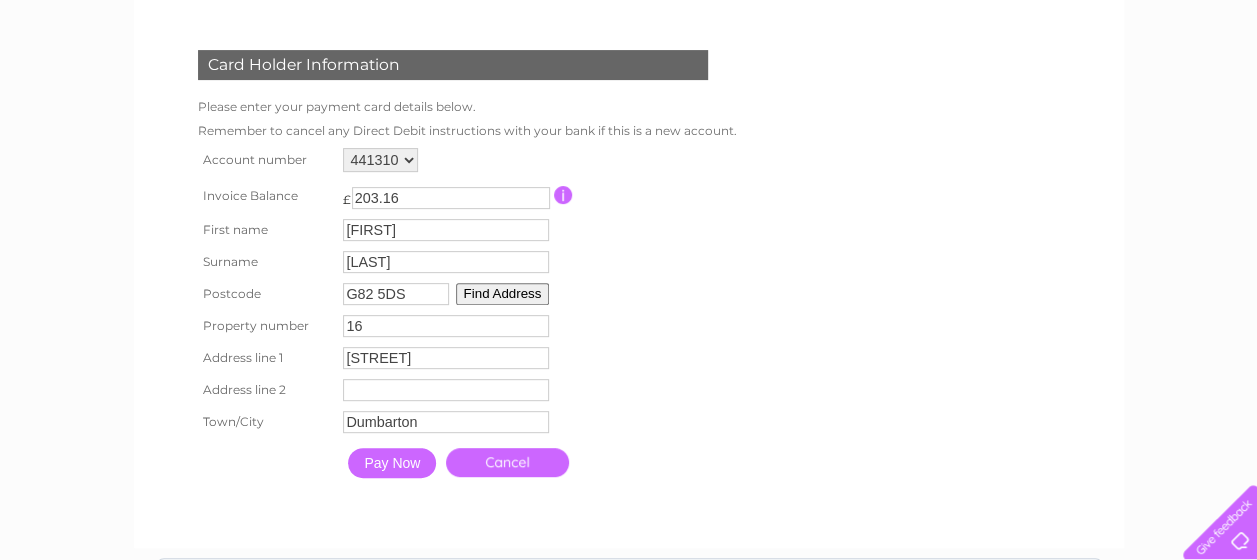 click on "Pay Now" at bounding box center [392, 463] 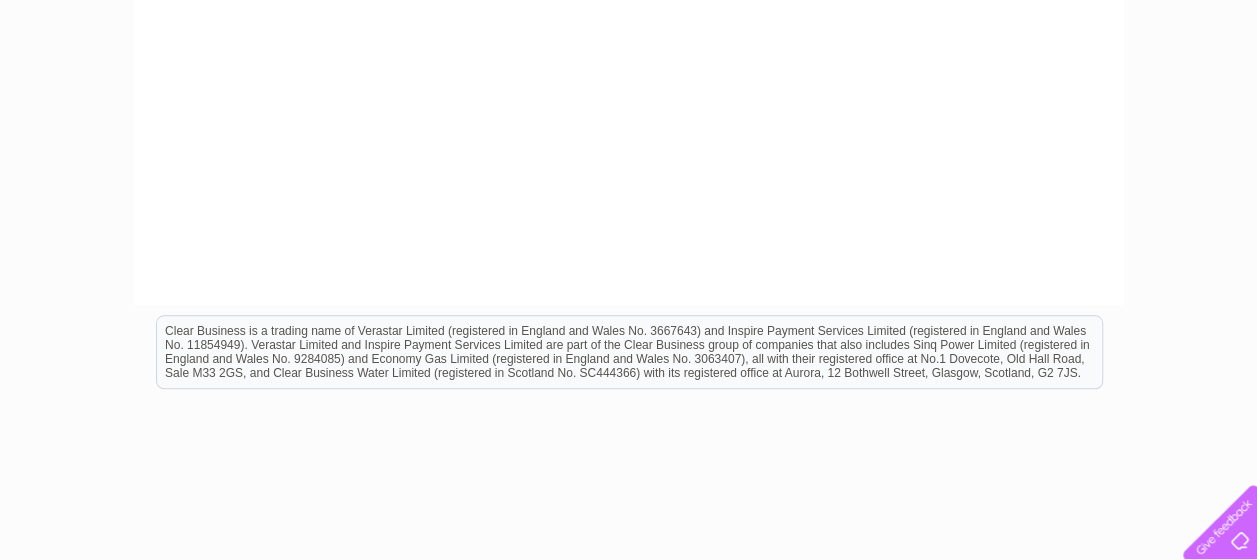 scroll, scrollTop: 869, scrollLeft: 0, axis: vertical 